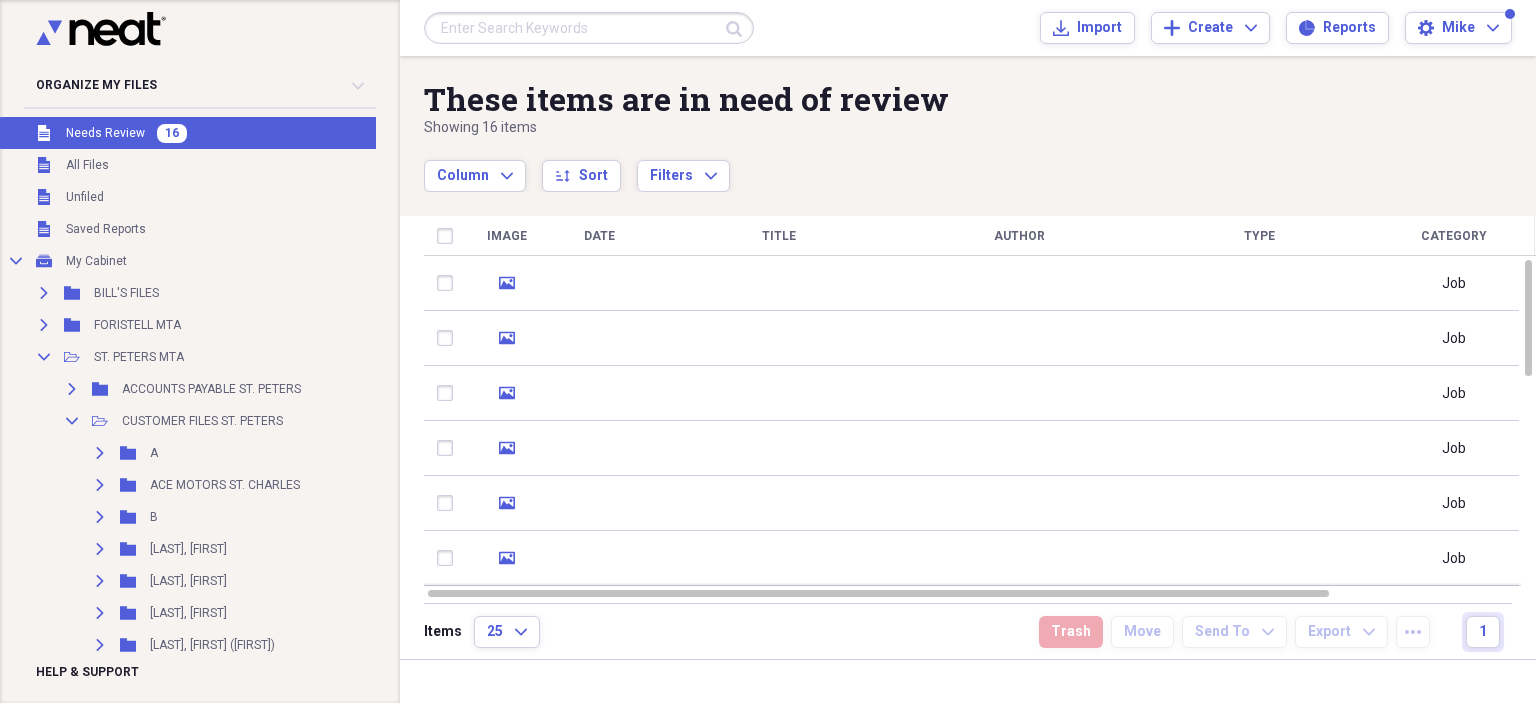 scroll, scrollTop: 0, scrollLeft: 0, axis: both 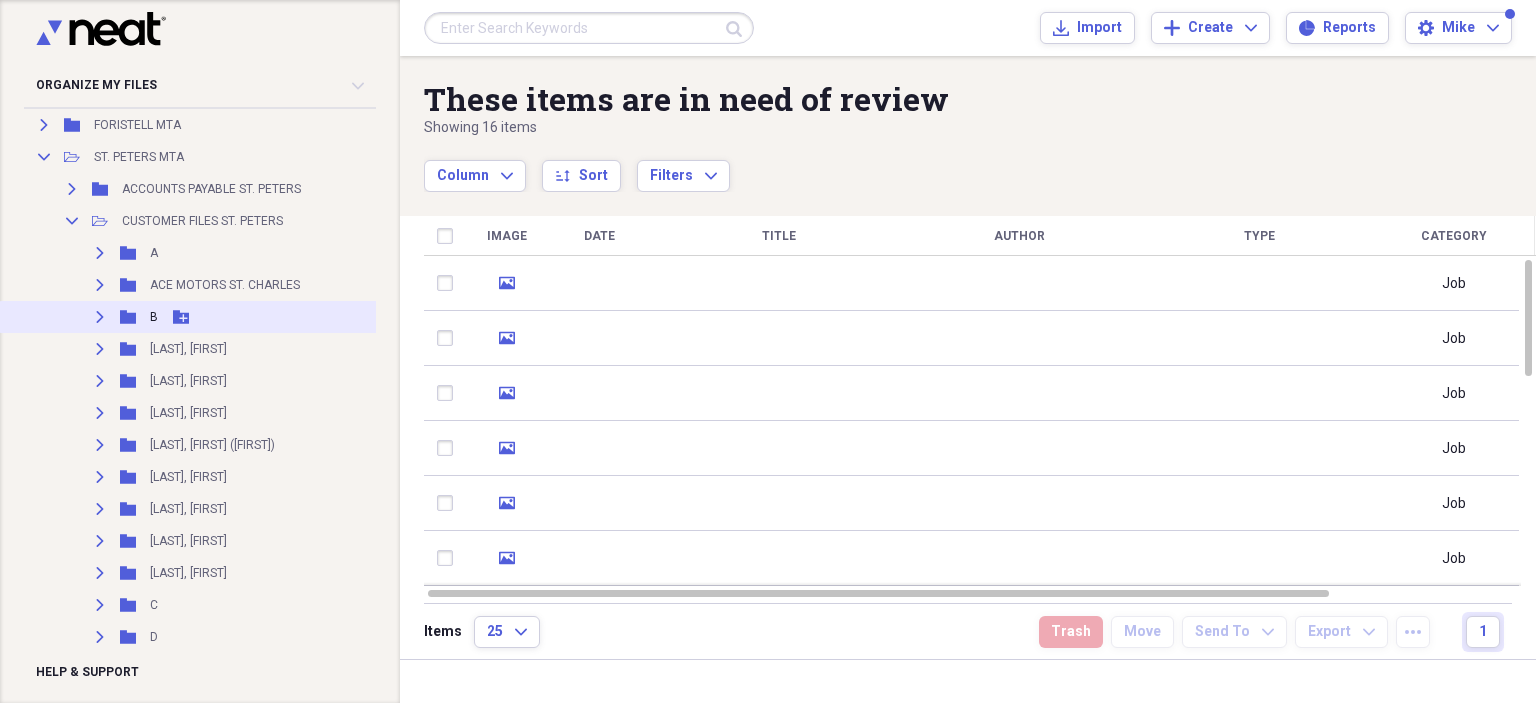 click on "Expand" 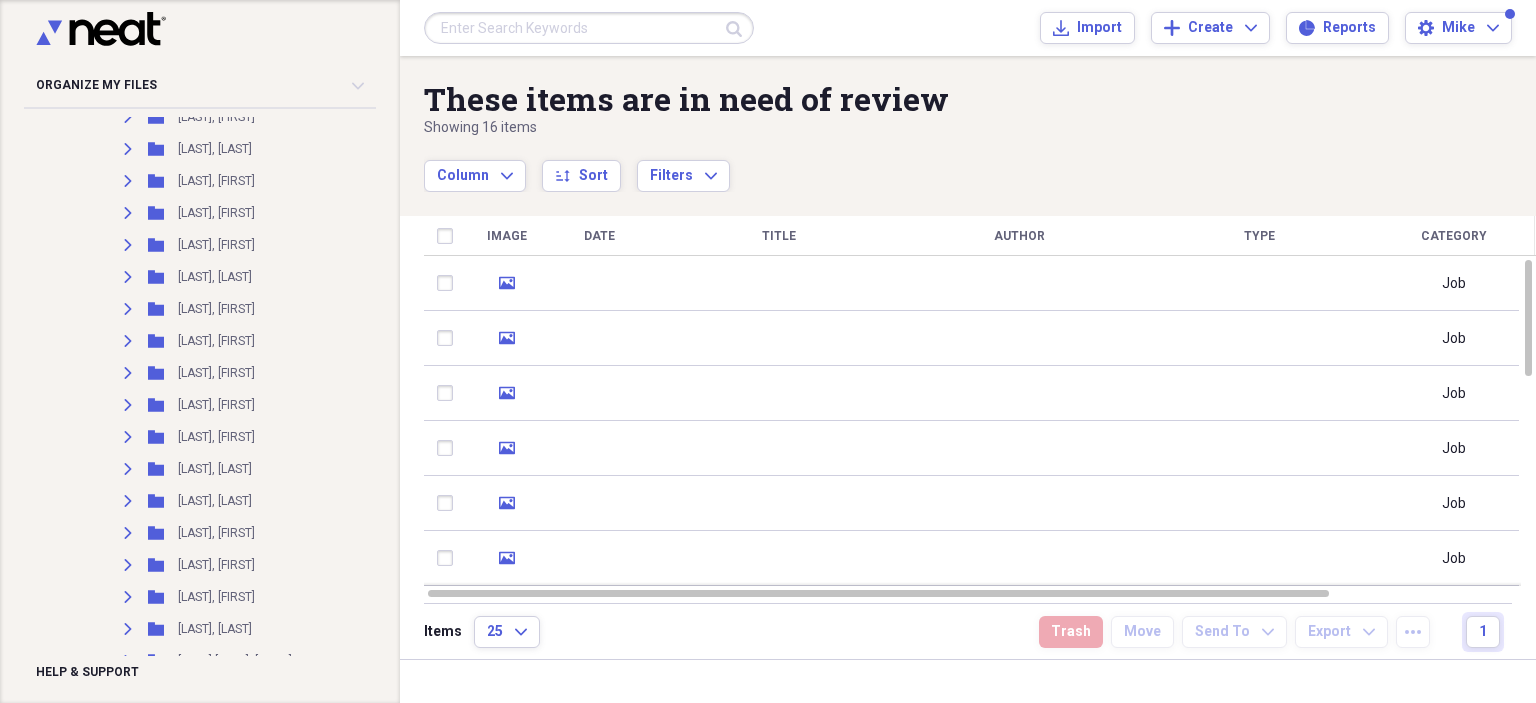 scroll, scrollTop: 1600, scrollLeft: 0, axis: vertical 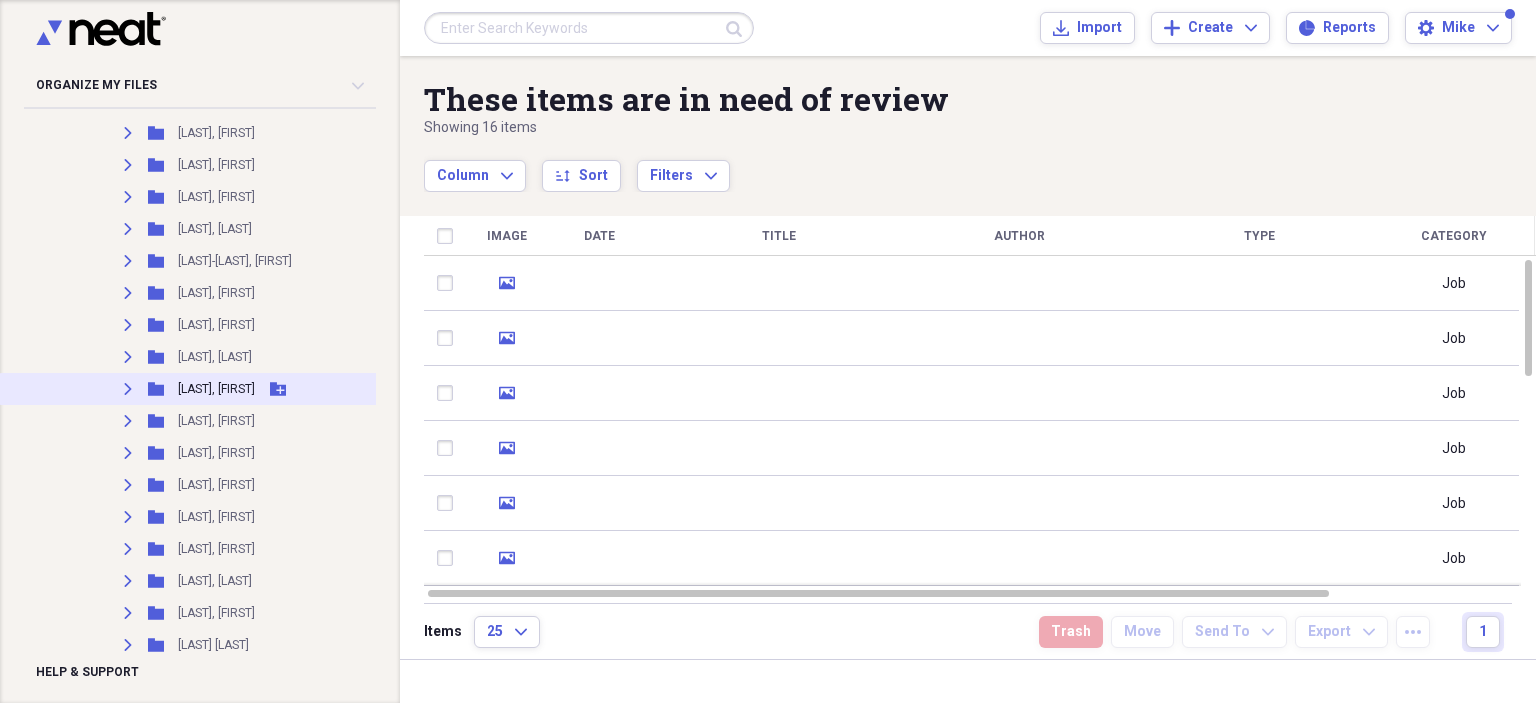 click on "Expand" 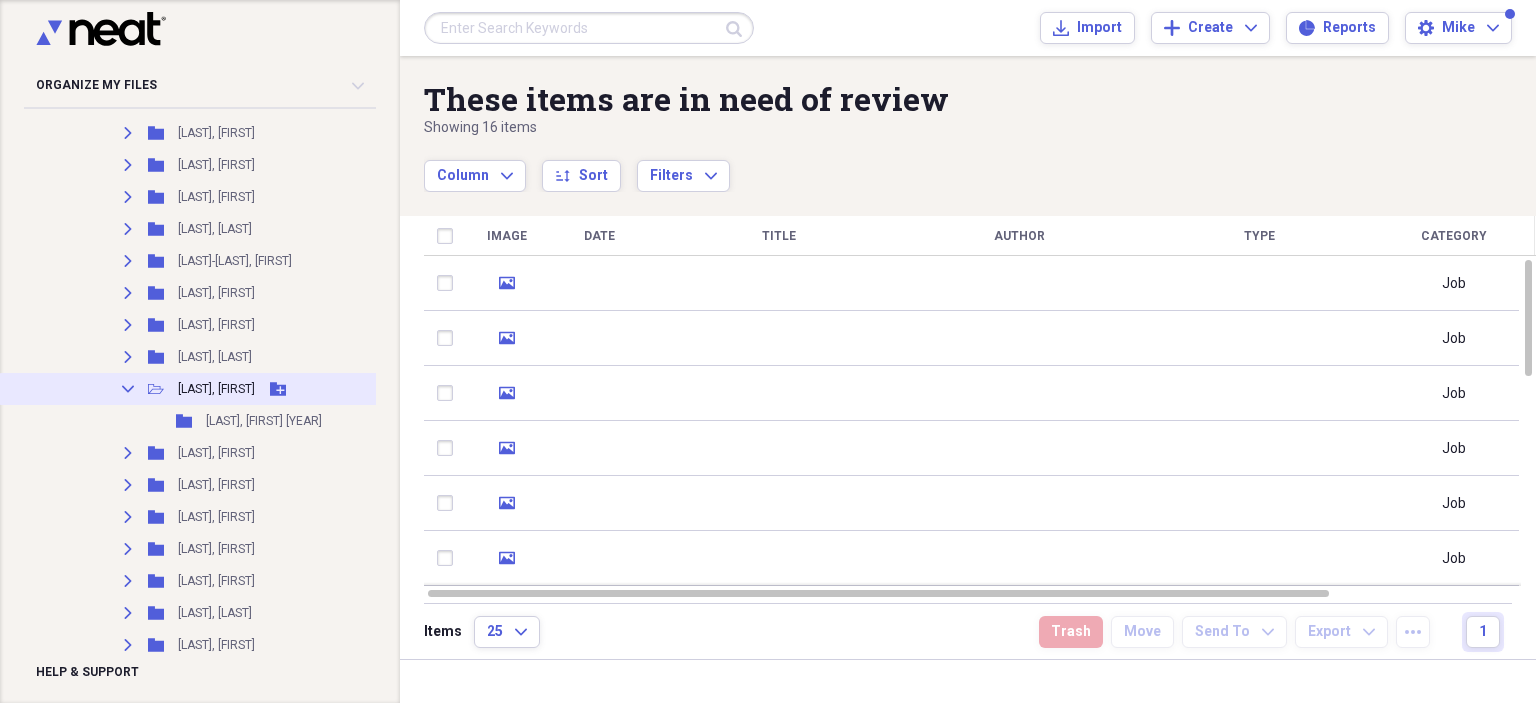 click 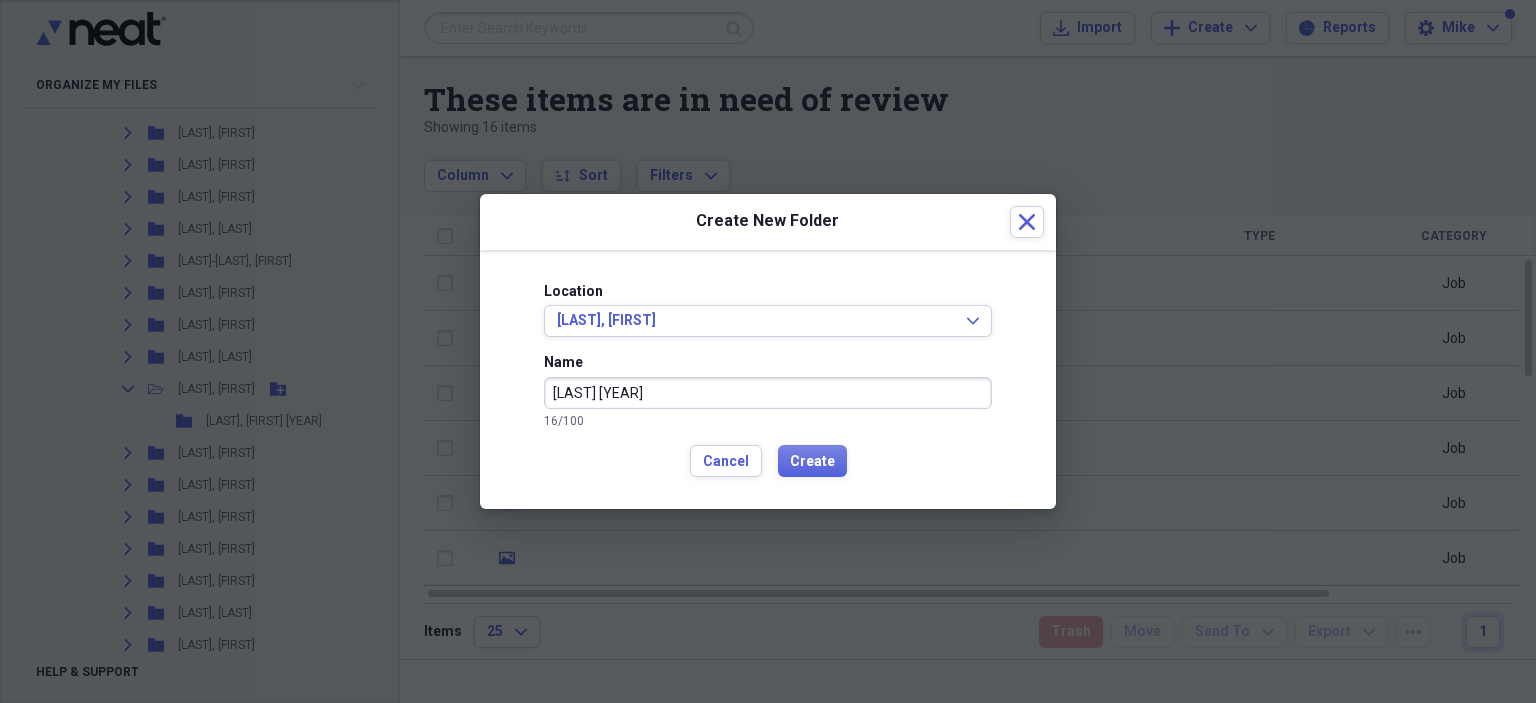 type on "[LAST] [YEAR]" 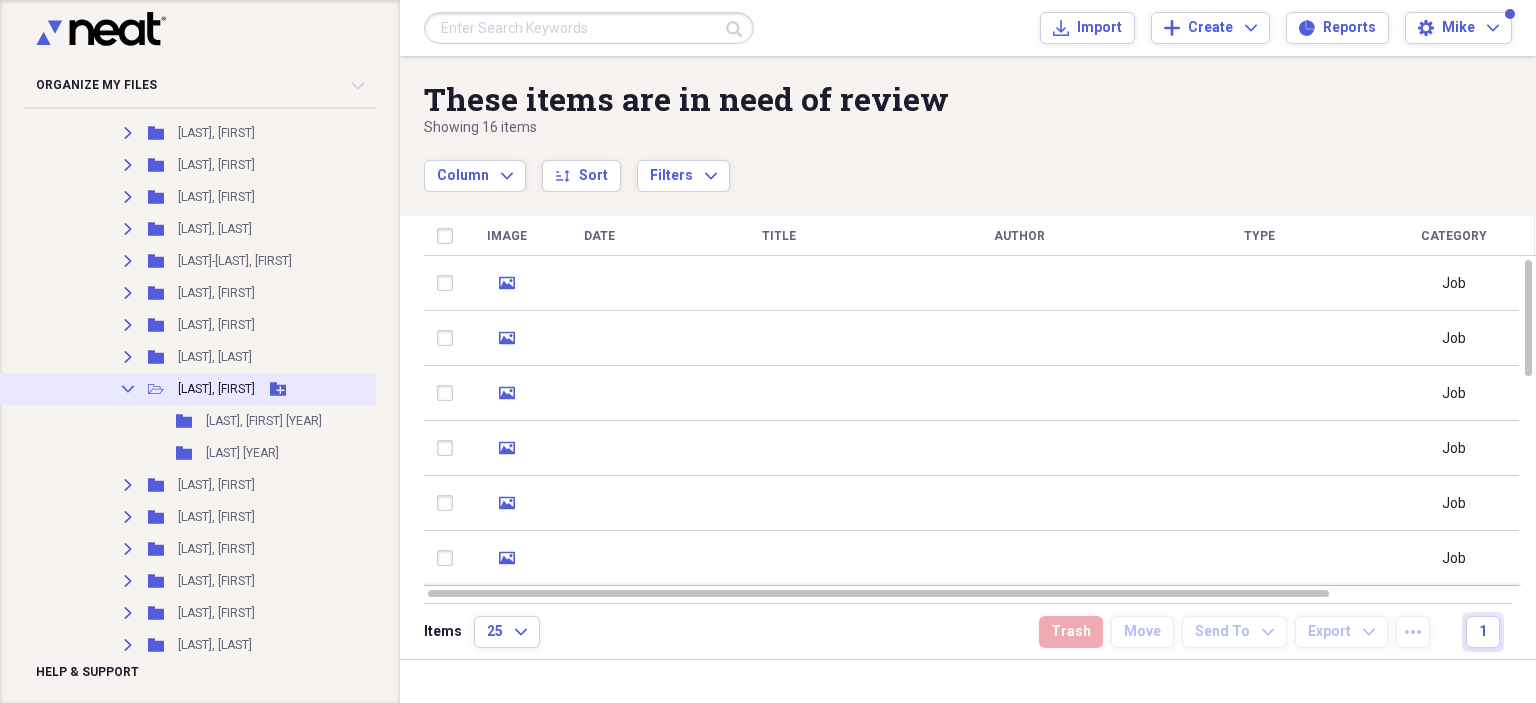 click on "Collapse" 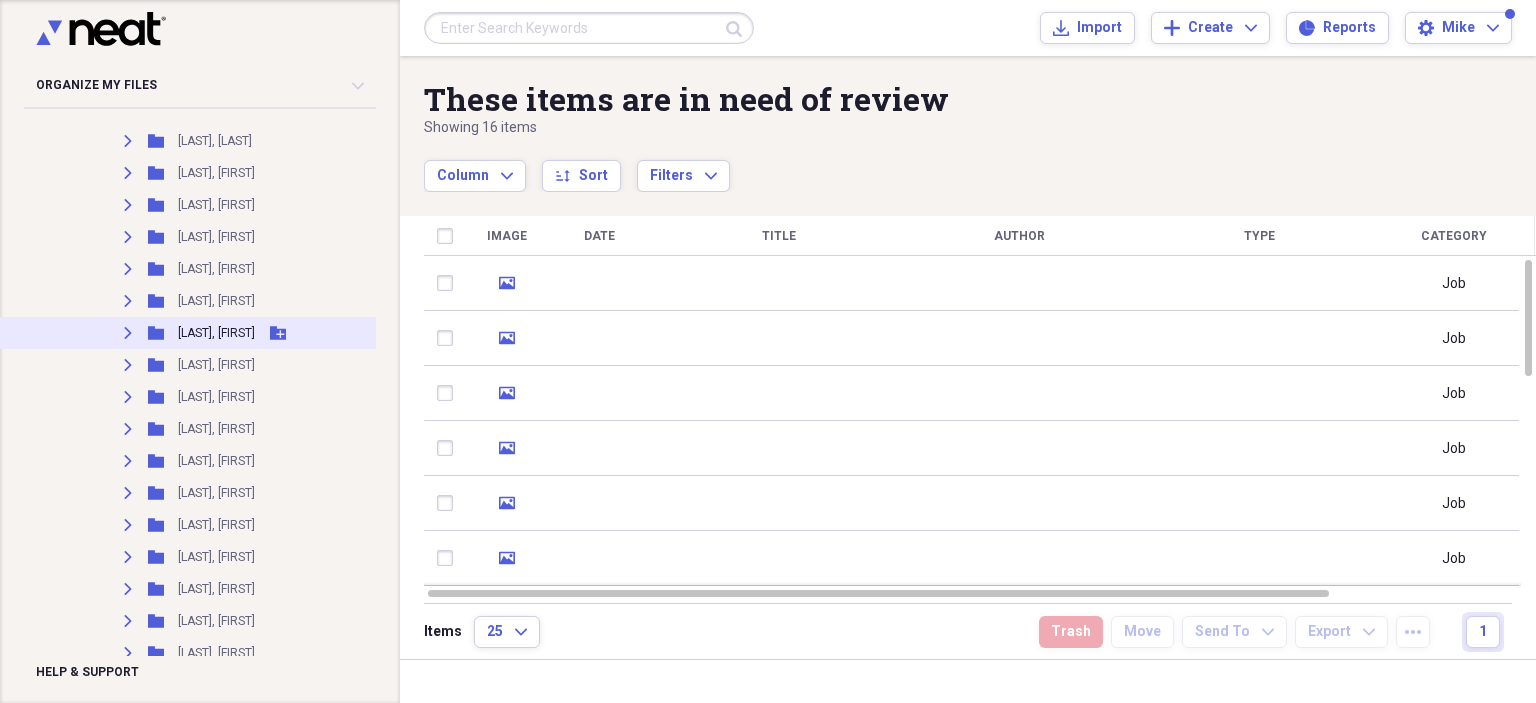 scroll, scrollTop: 200, scrollLeft: 0, axis: vertical 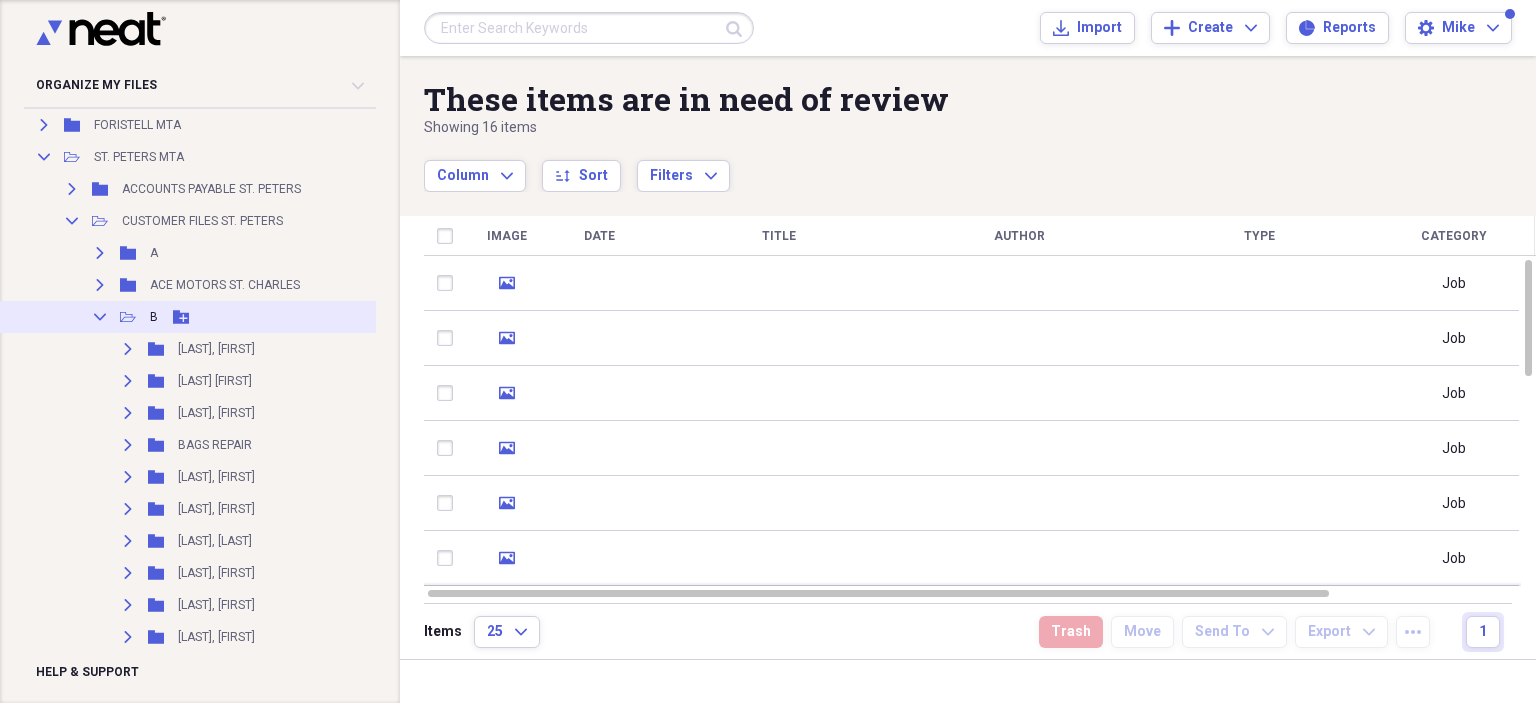 click on "Collapse" 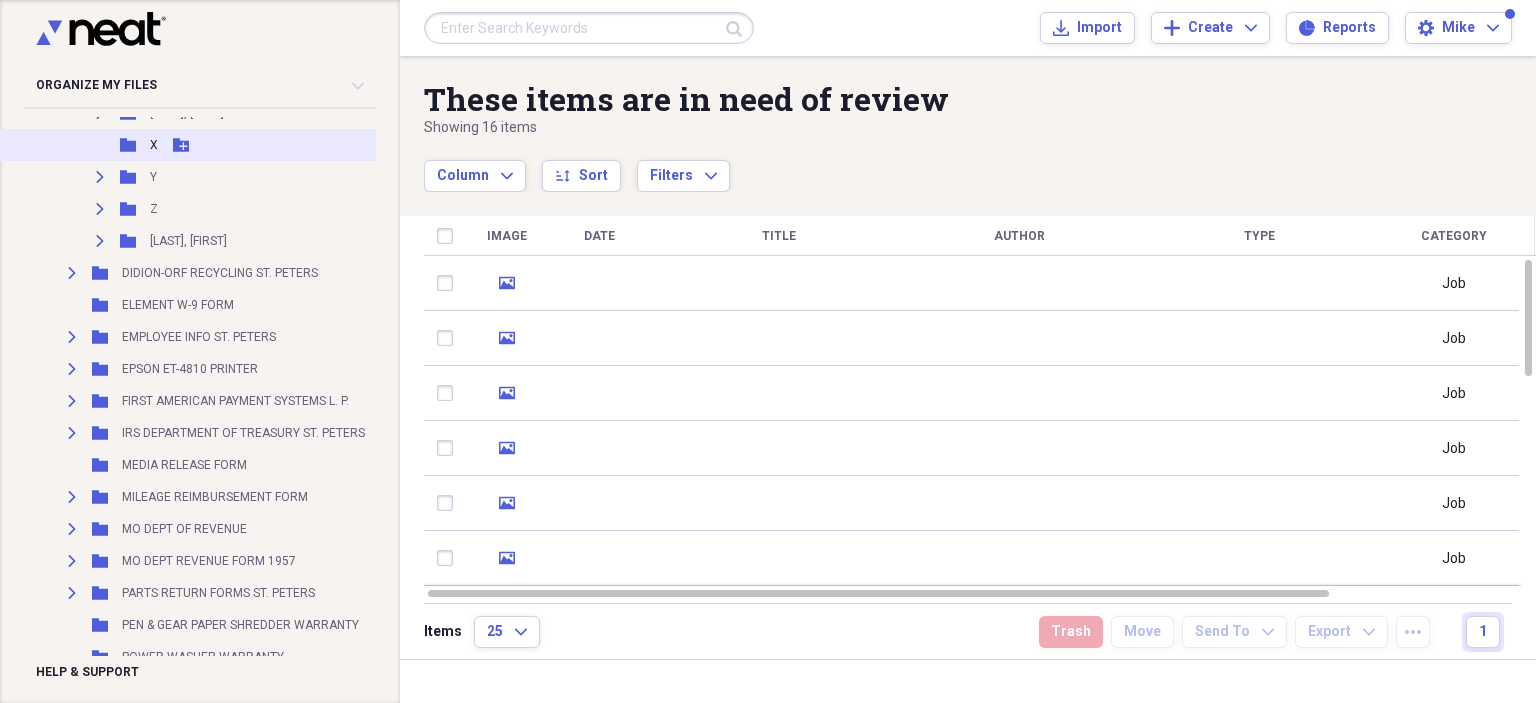 scroll, scrollTop: 2600, scrollLeft: 0, axis: vertical 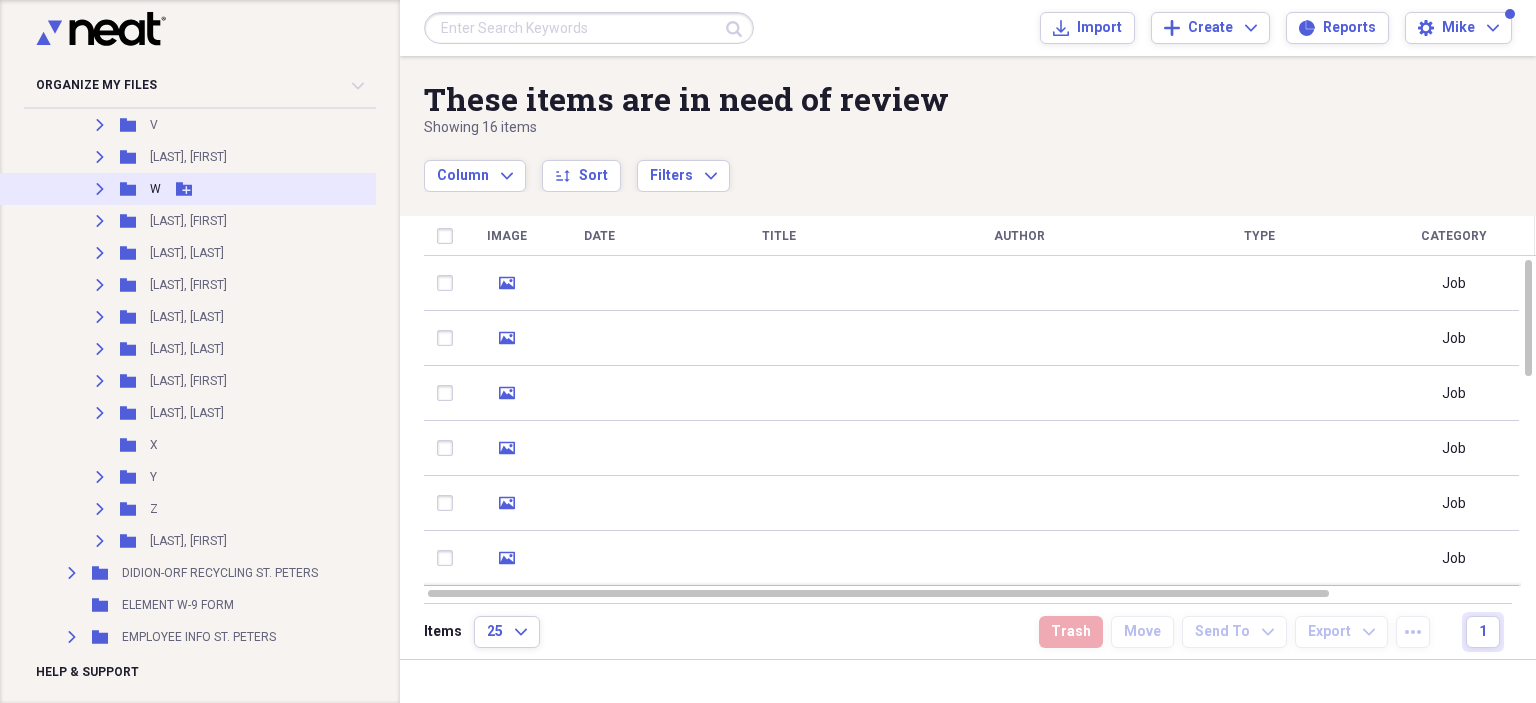 click on "Expand" 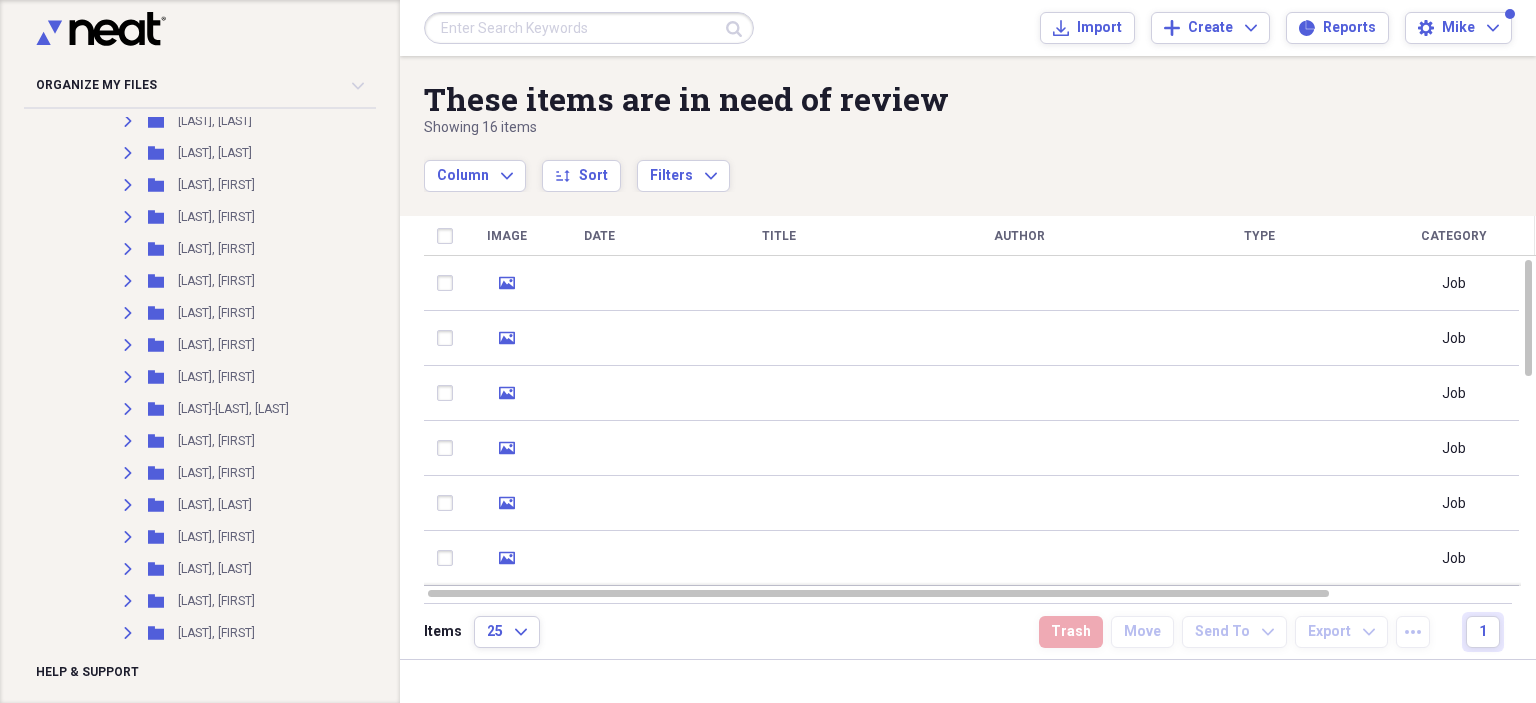 scroll, scrollTop: 2200, scrollLeft: 0, axis: vertical 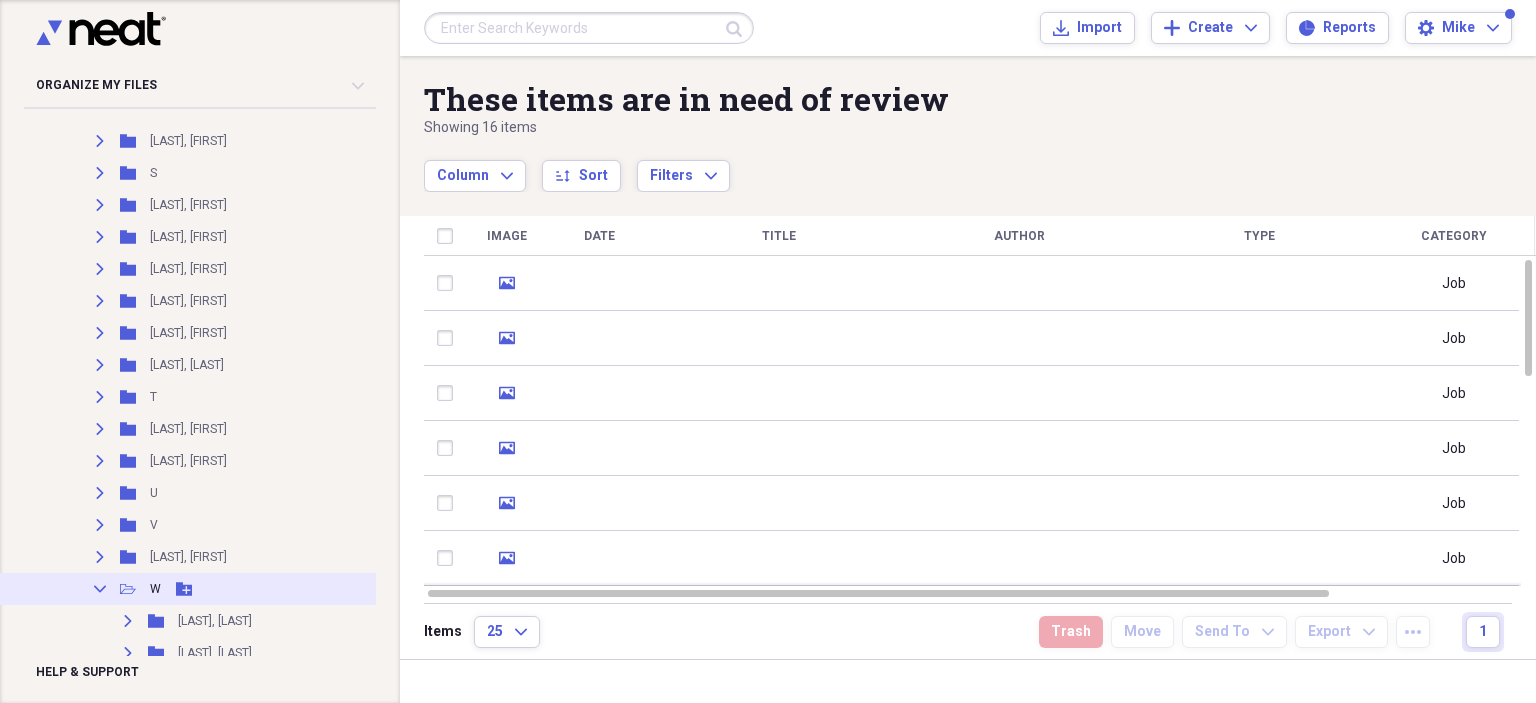 click on "Collapse" 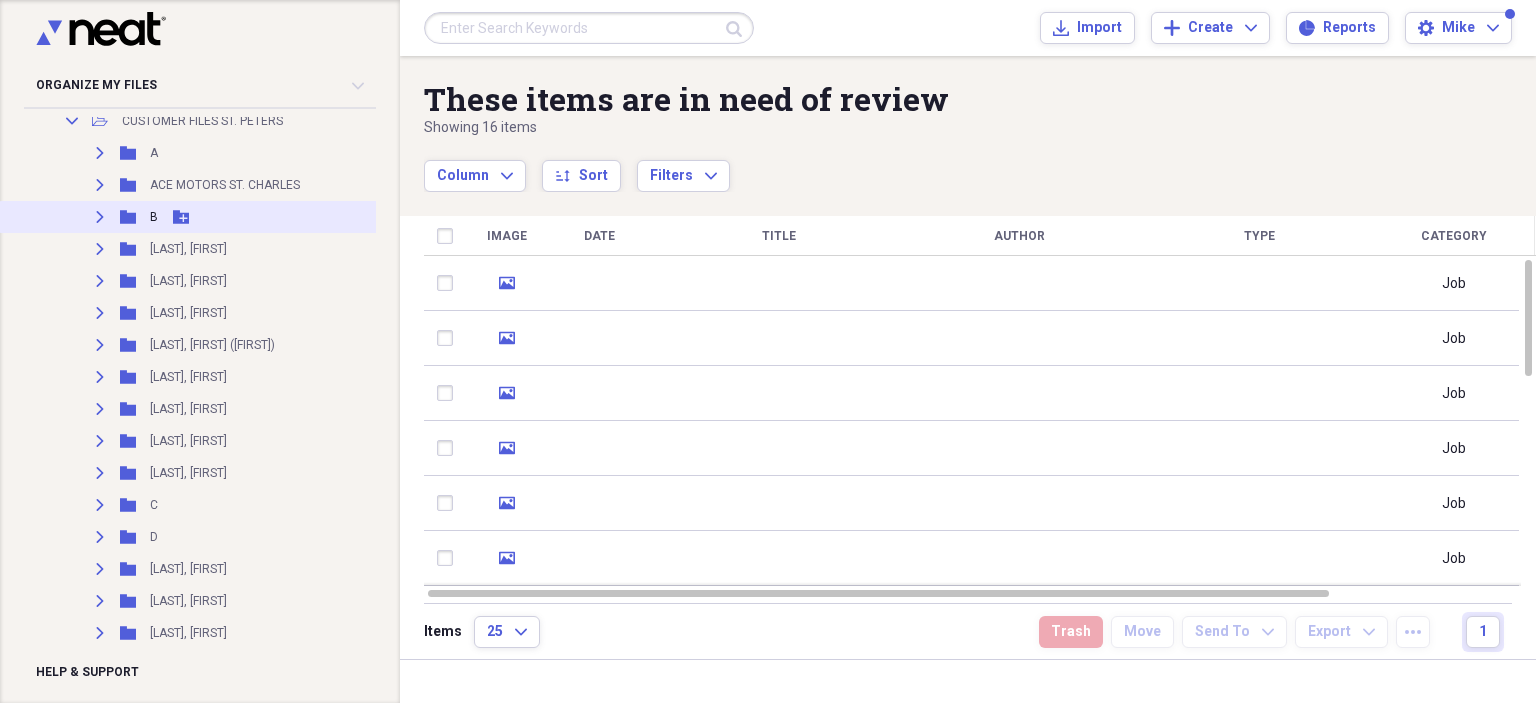 scroll, scrollTop: 200, scrollLeft: 0, axis: vertical 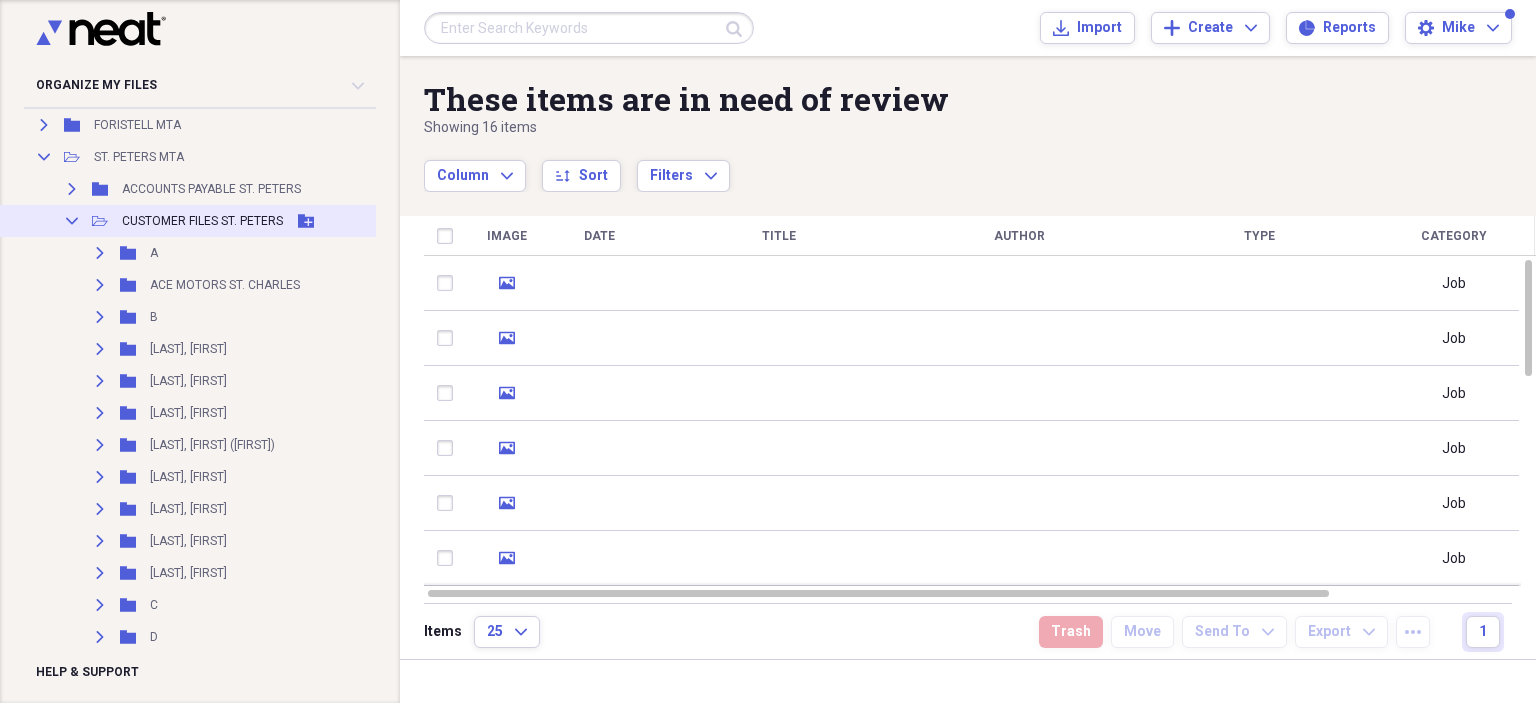click 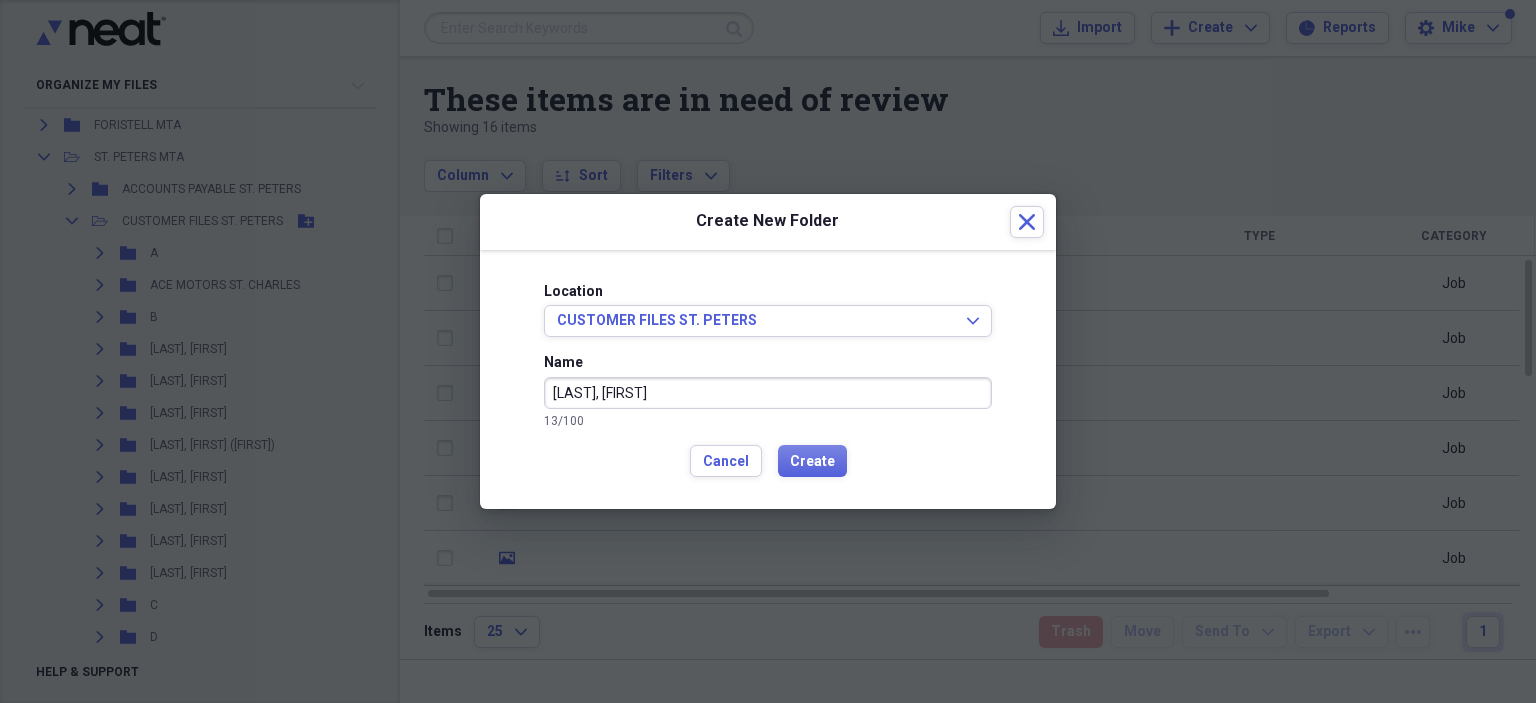 type on "[LAST], [FIRST]" 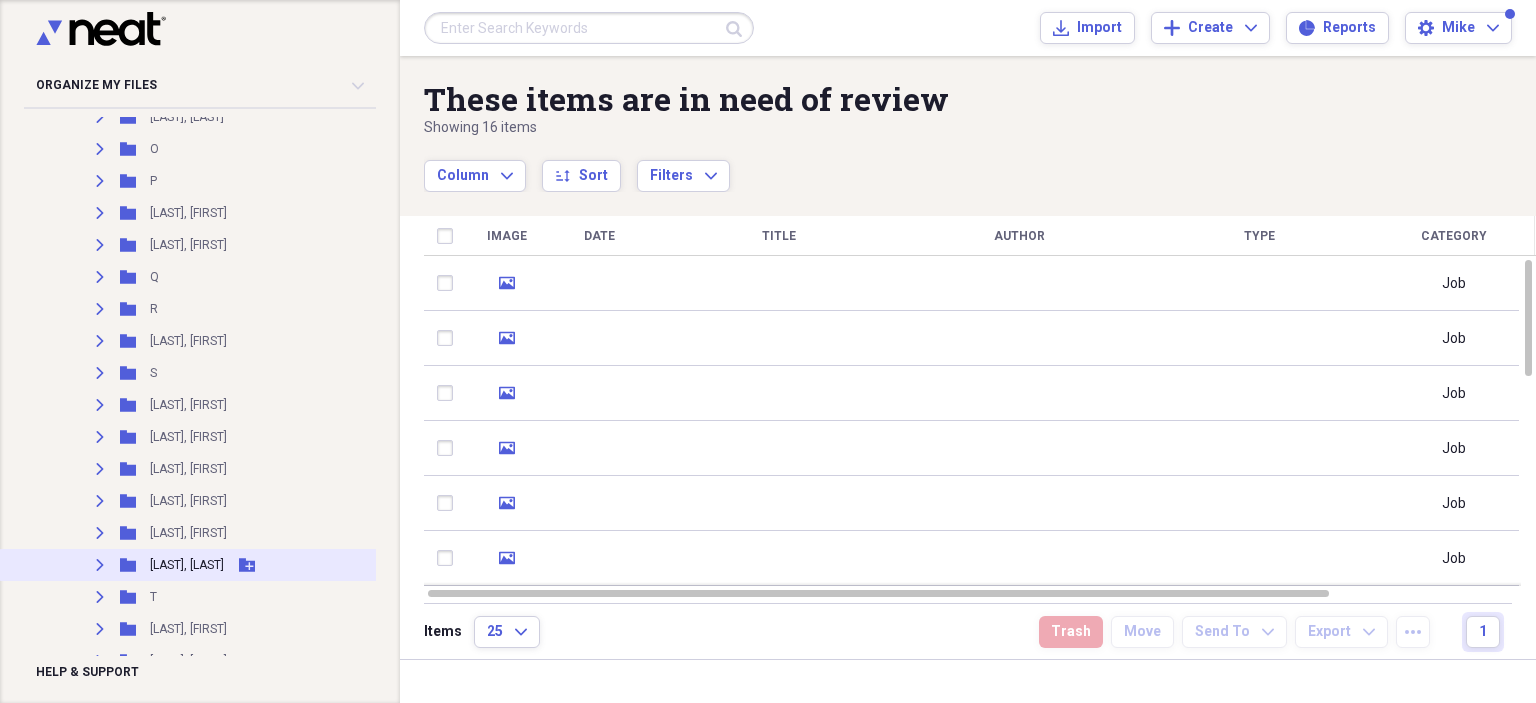 scroll, scrollTop: 2400, scrollLeft: 0, axis: vertical 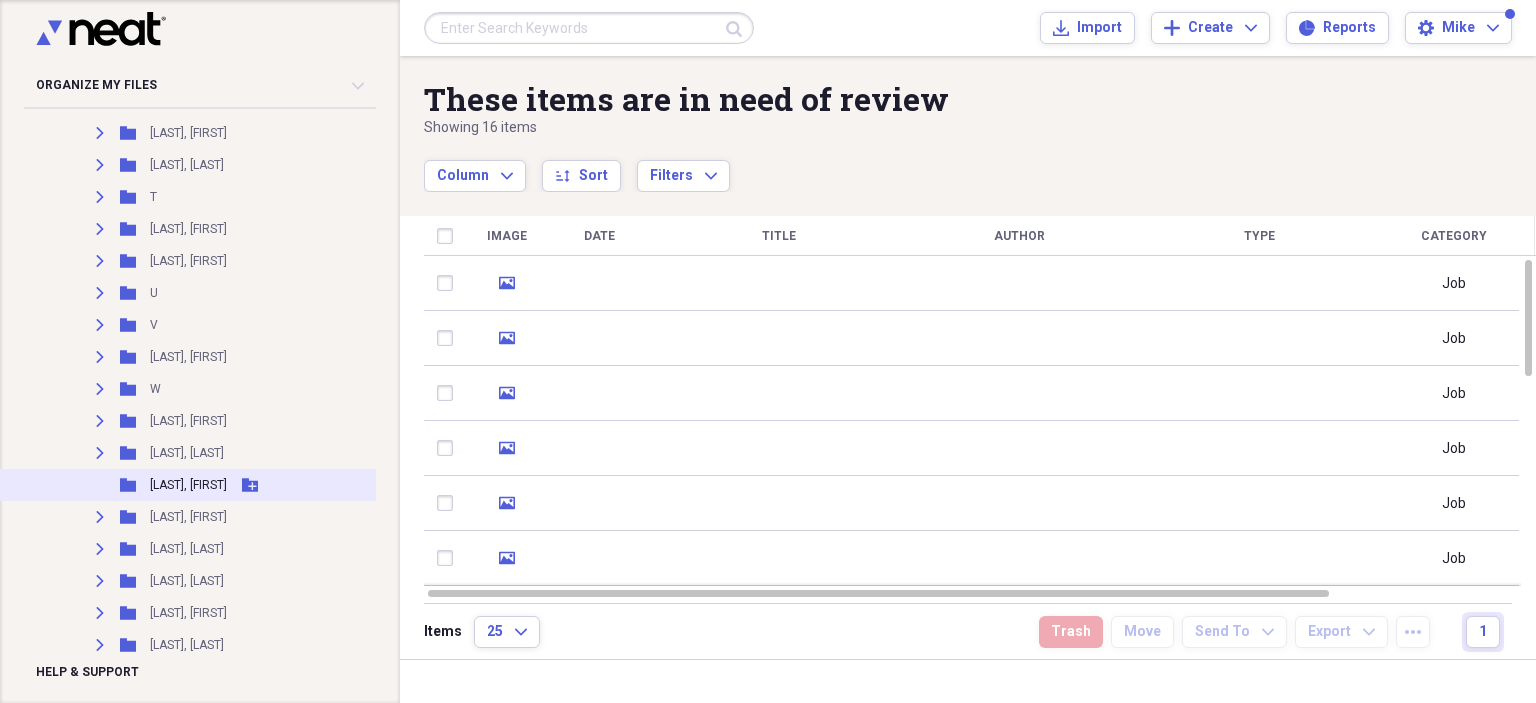 click 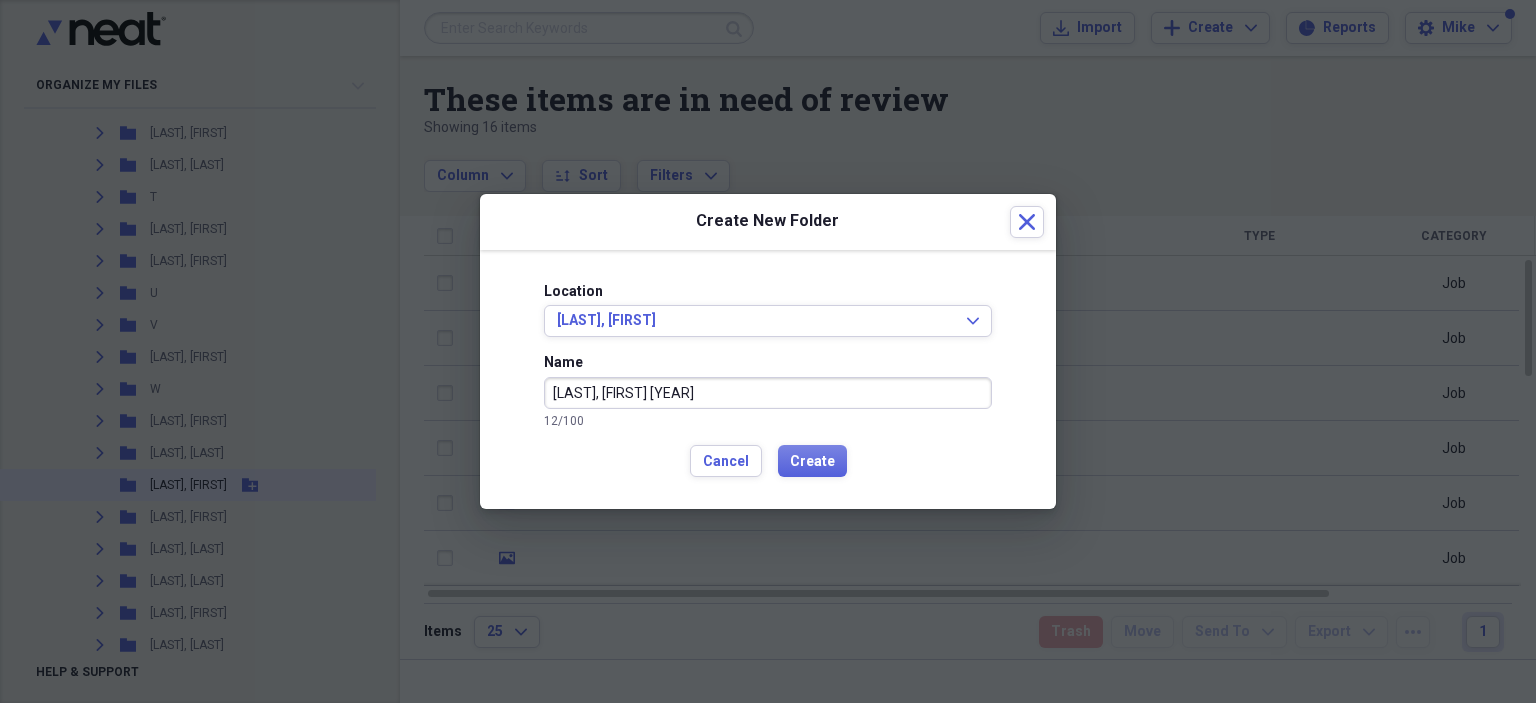 type on "[LAST], [FIRST] [YEAR]" 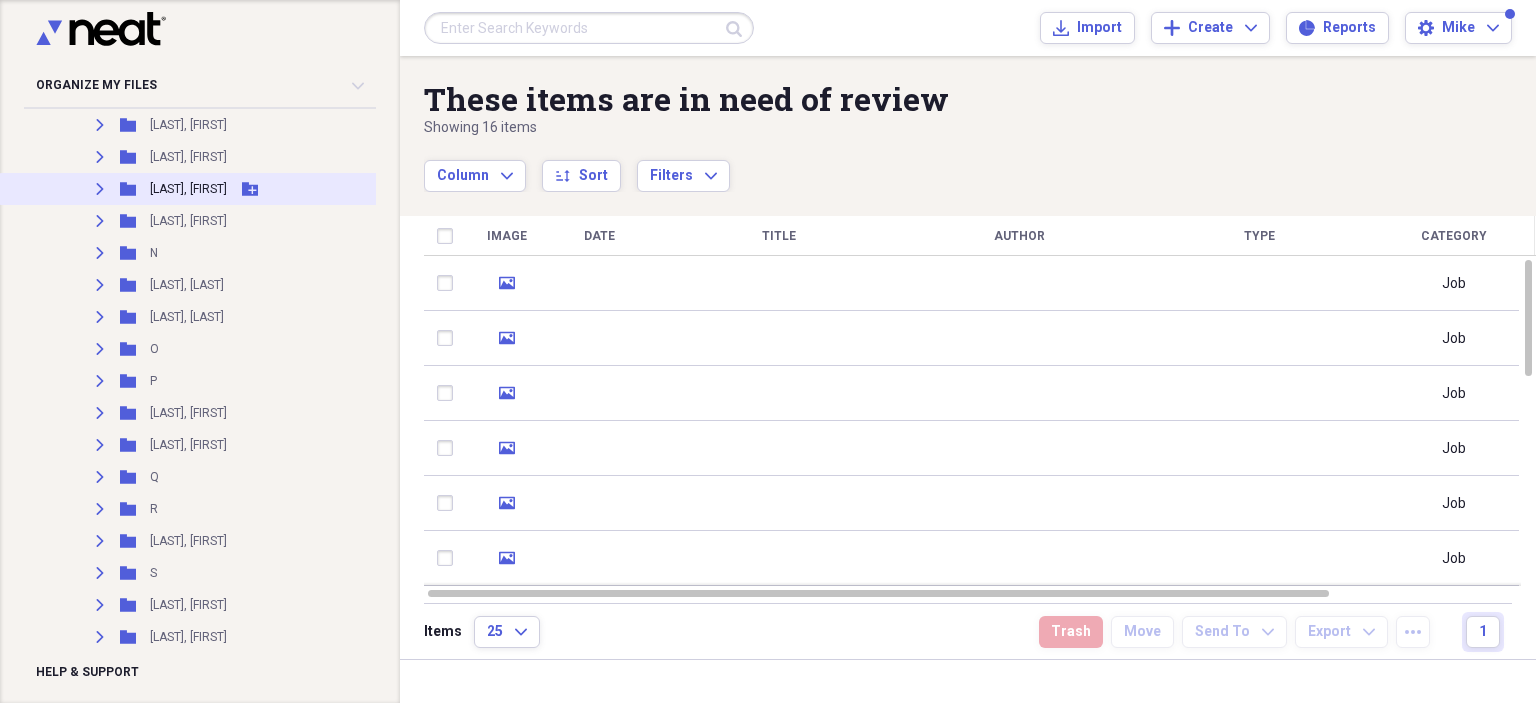 scroll, scrollTop: 1700, scrollLeft: 0, axis: vertical 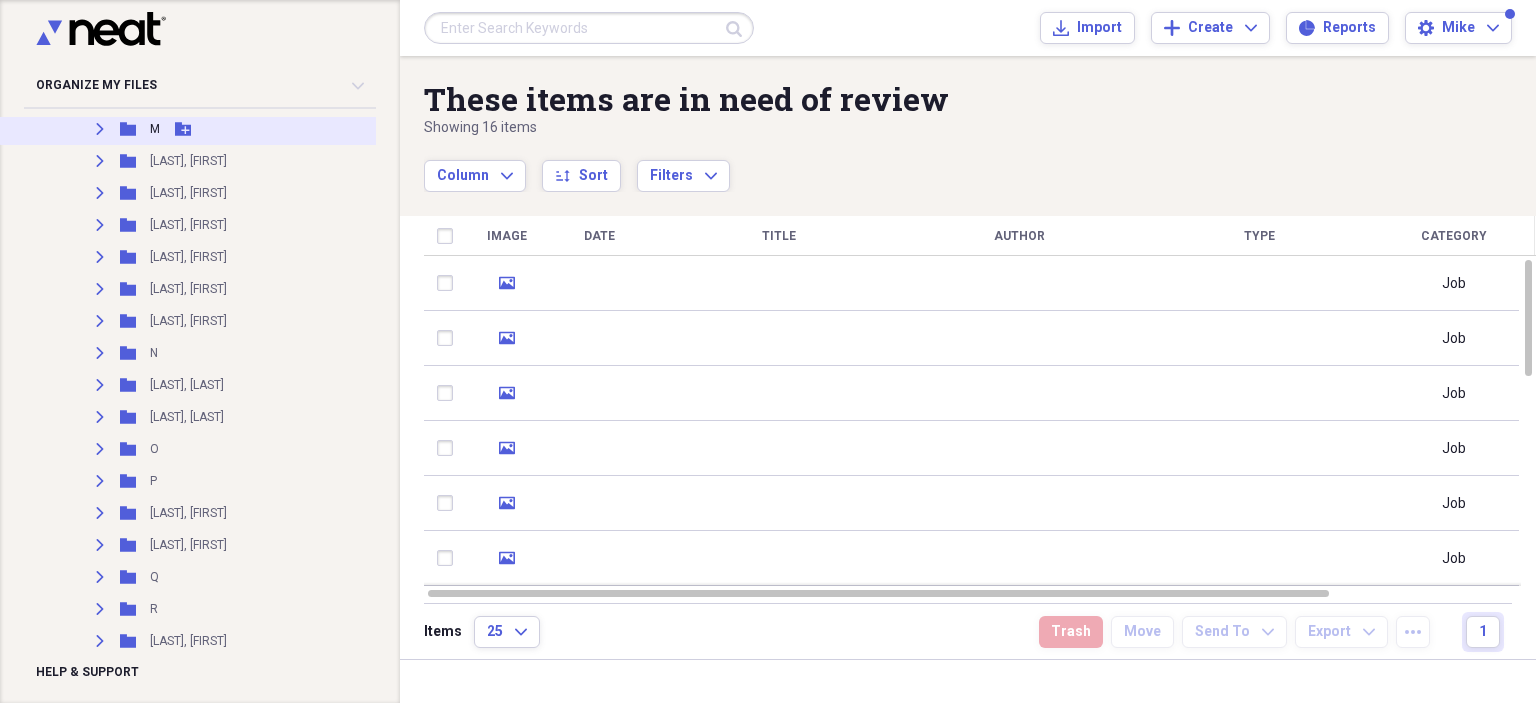 click 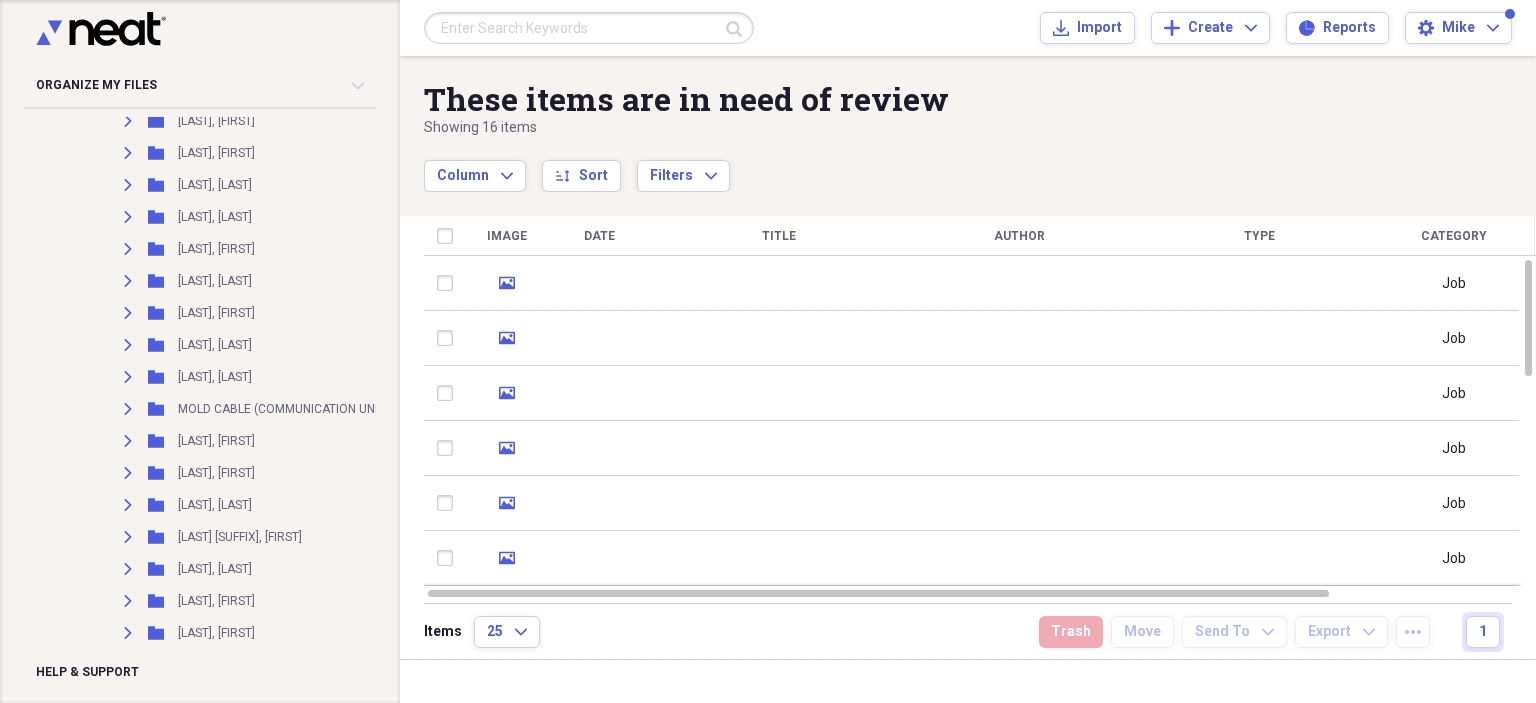 scroll, scrollTop: 8800, scrollLeft: 0, axis: vertical 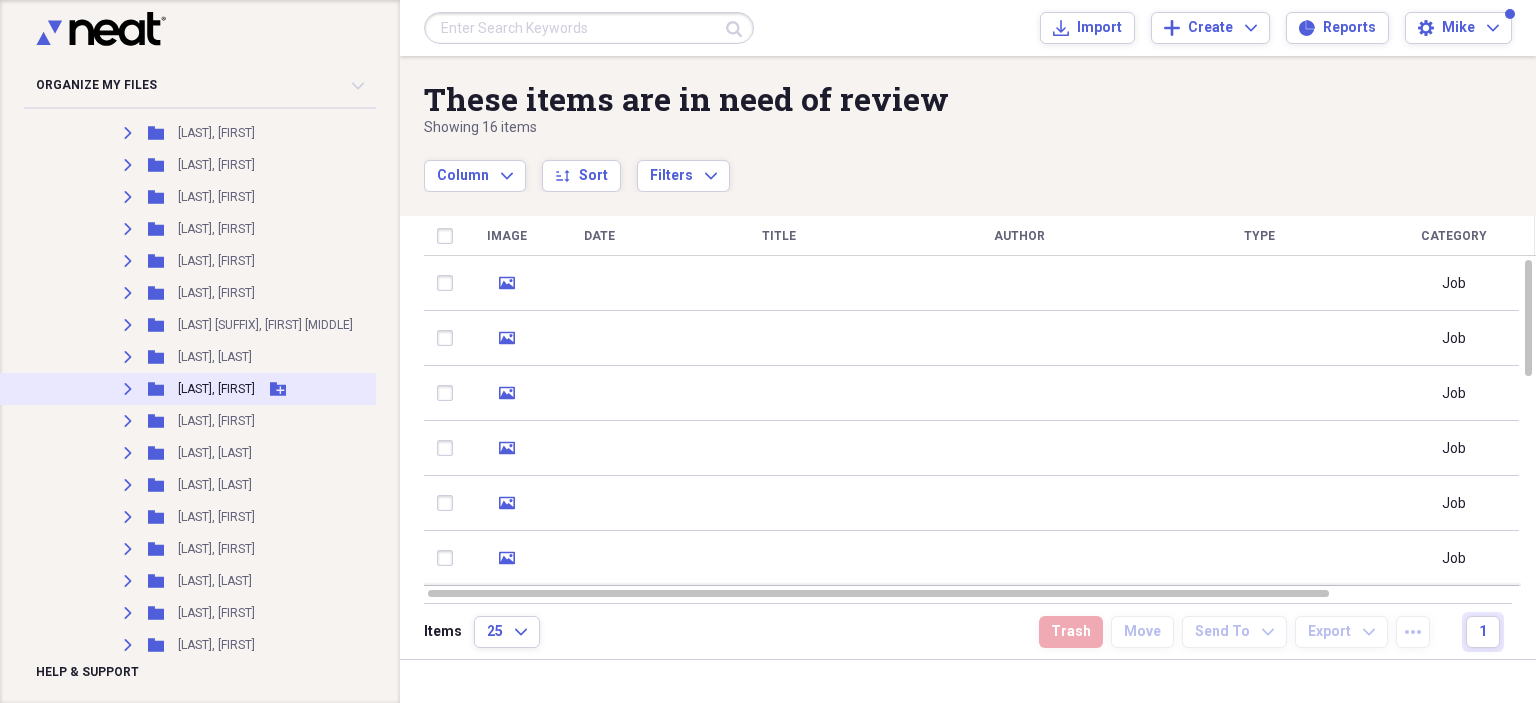 click on "Expand Folder [LAST], [LAST] Add Folder" at bounding box center (242, 389) 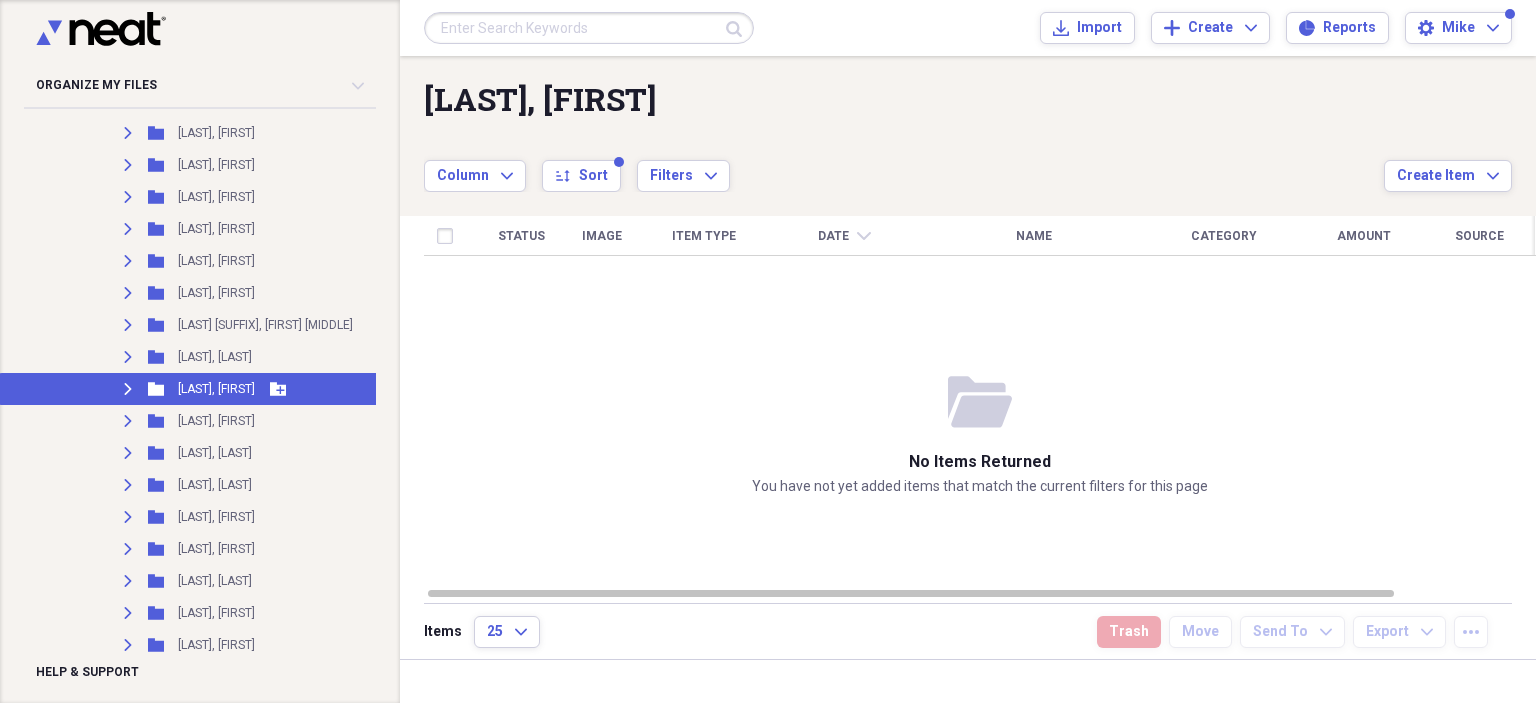 click on "Expand" 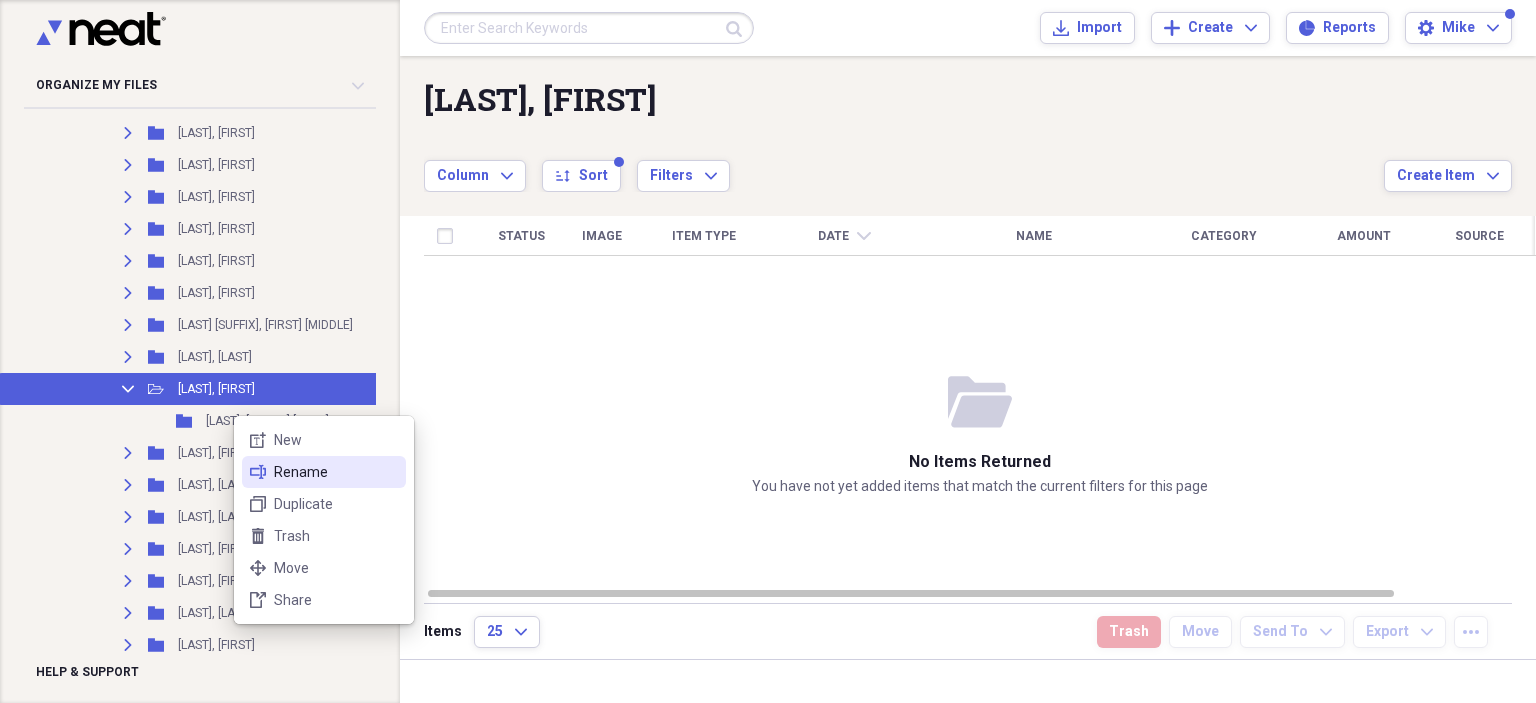 click on "Rename" at bounding box center (336, 472) 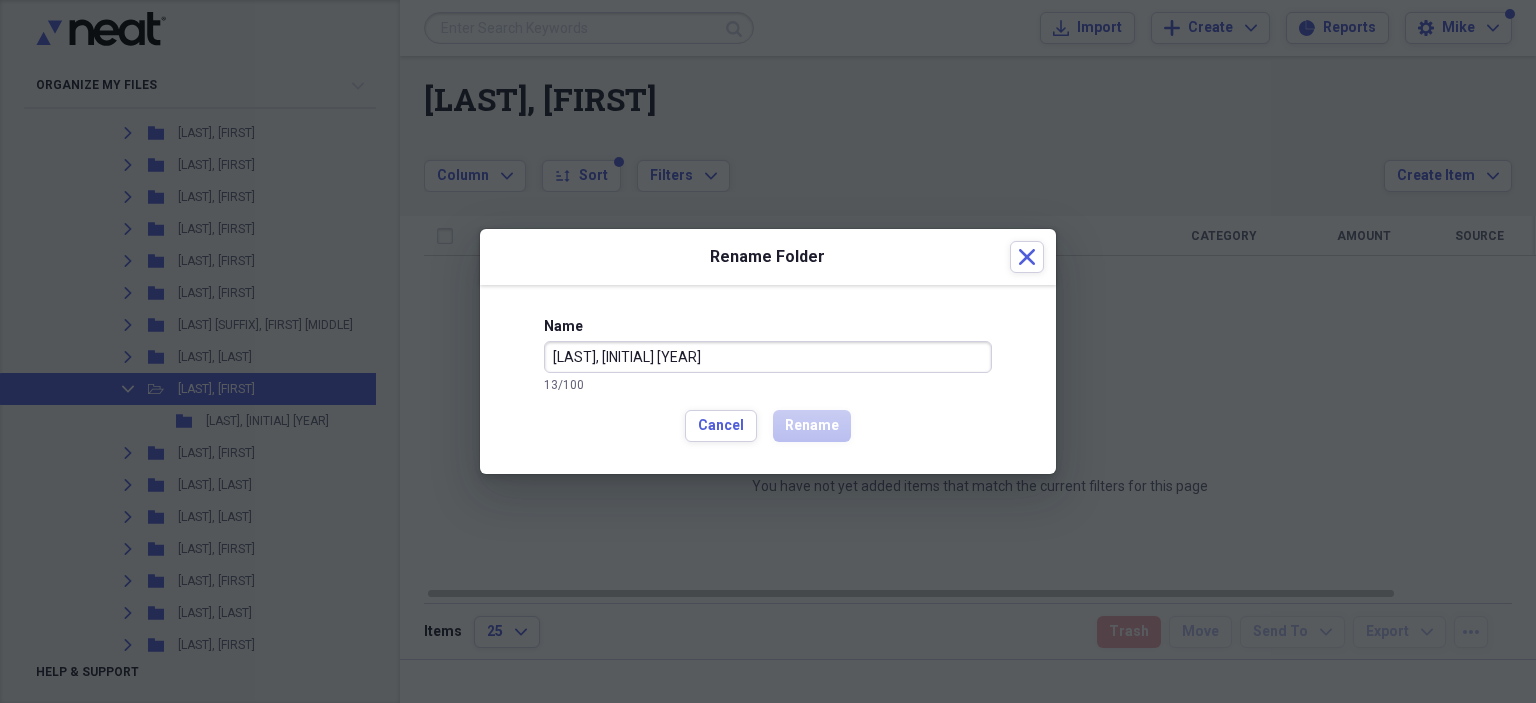 click on "[LAST], [INITIAL] [YEAR]" at bounding box center (768, 357) 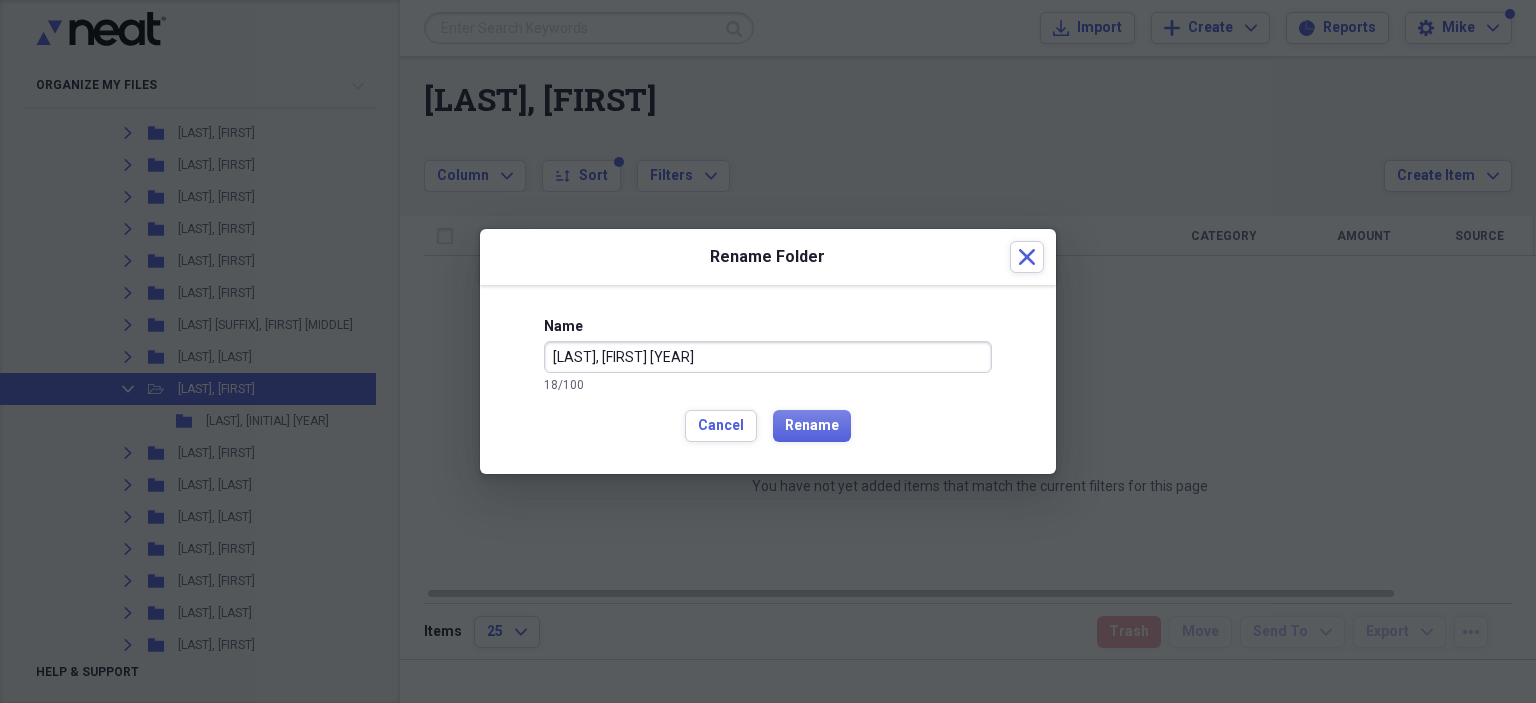 type on "[LAST], [FIRST] [YEAR]" 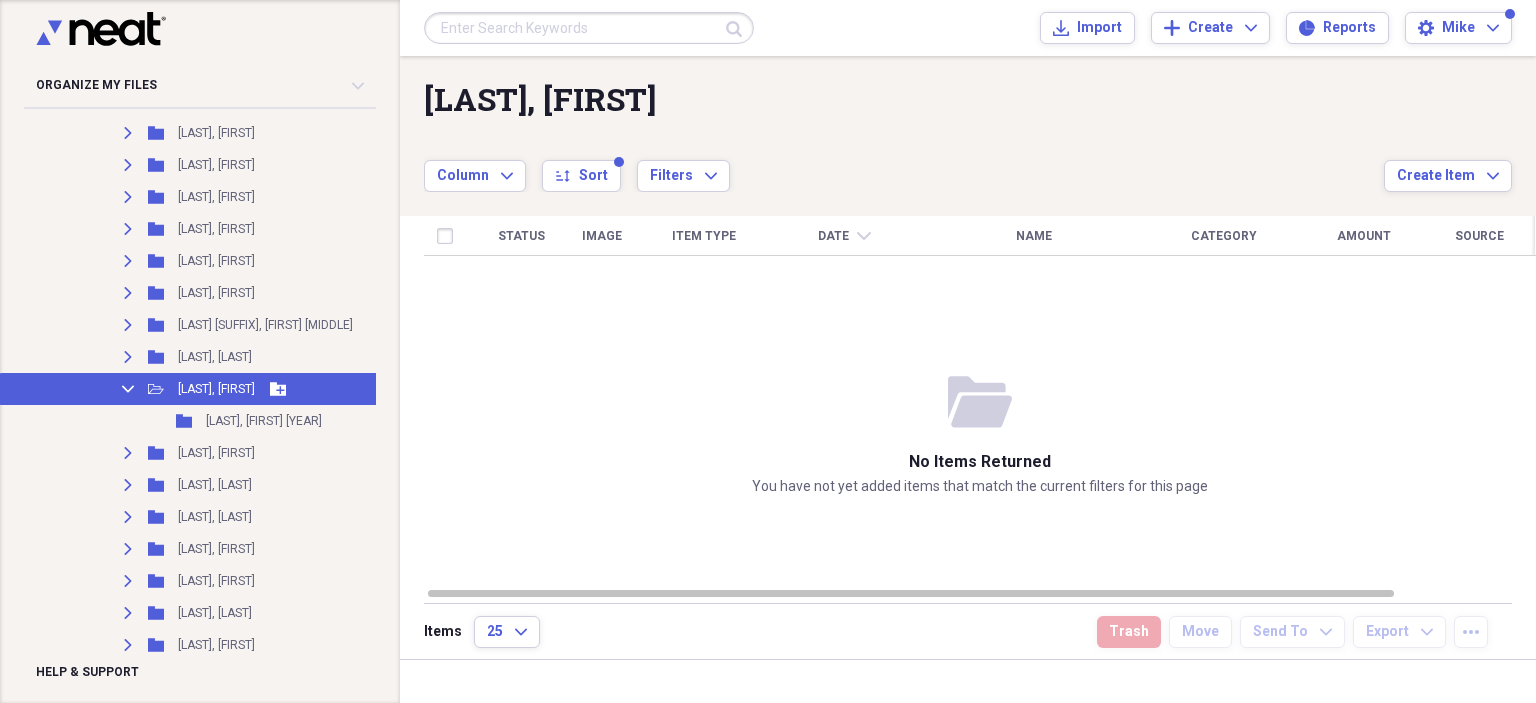 click on "Collapse" 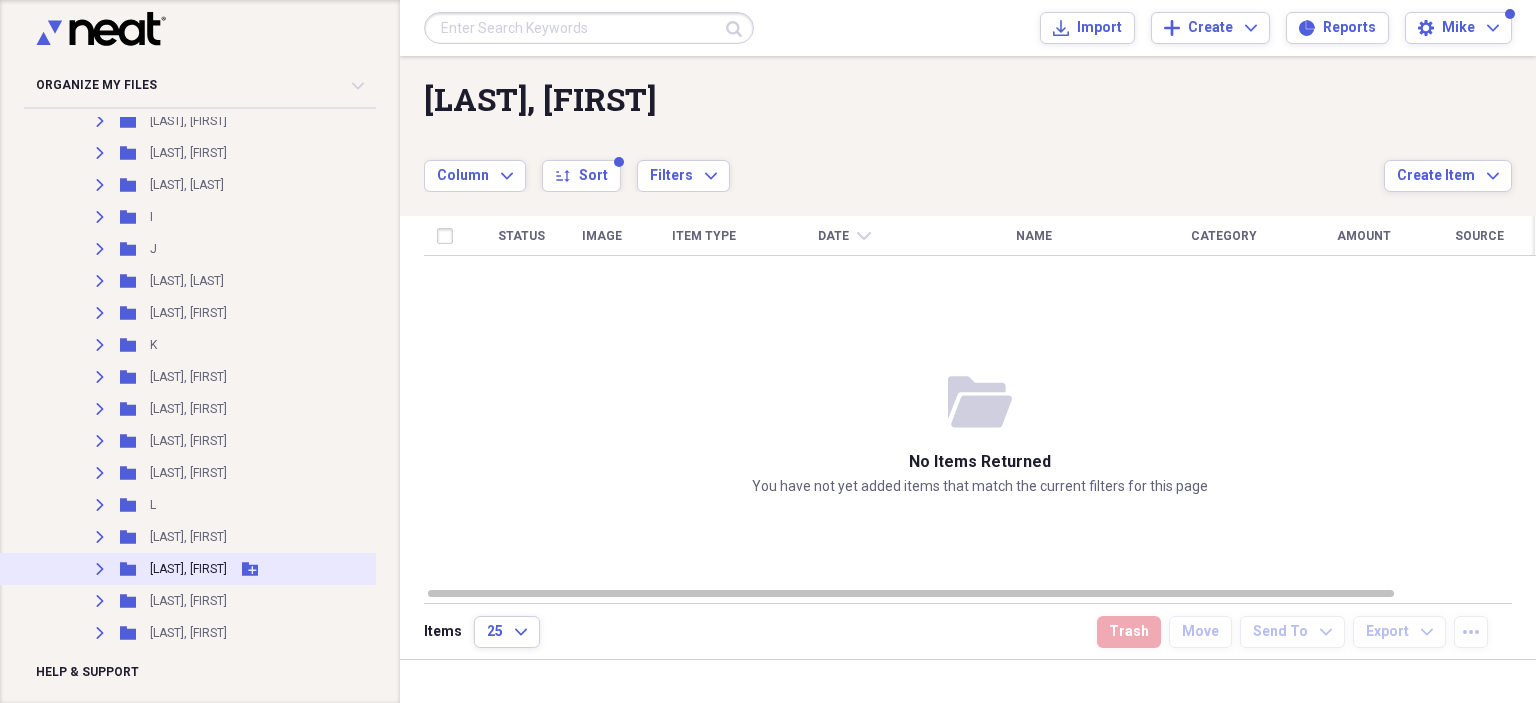 scroll, scrollTop: 1200, scrollLeft: 0, axis: vertical 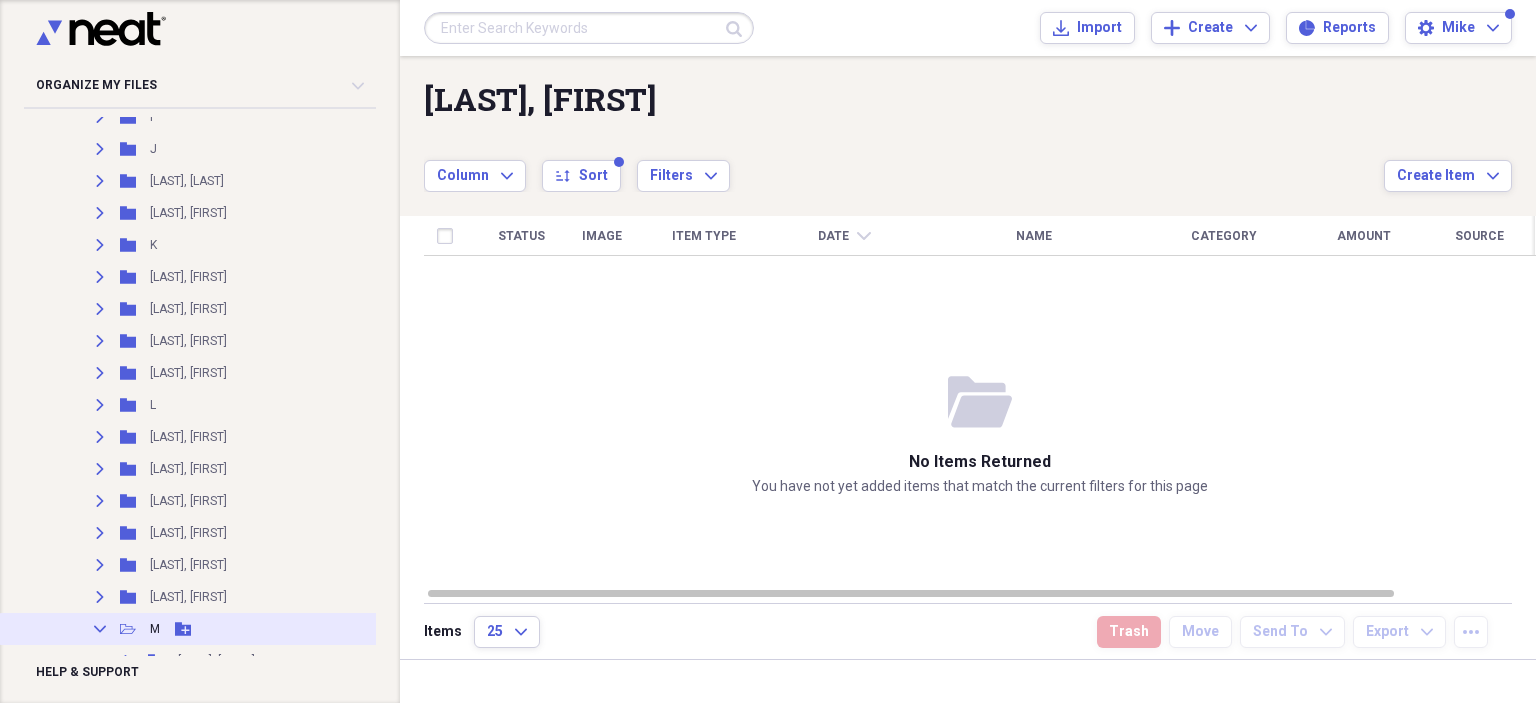 click on "Collapse" 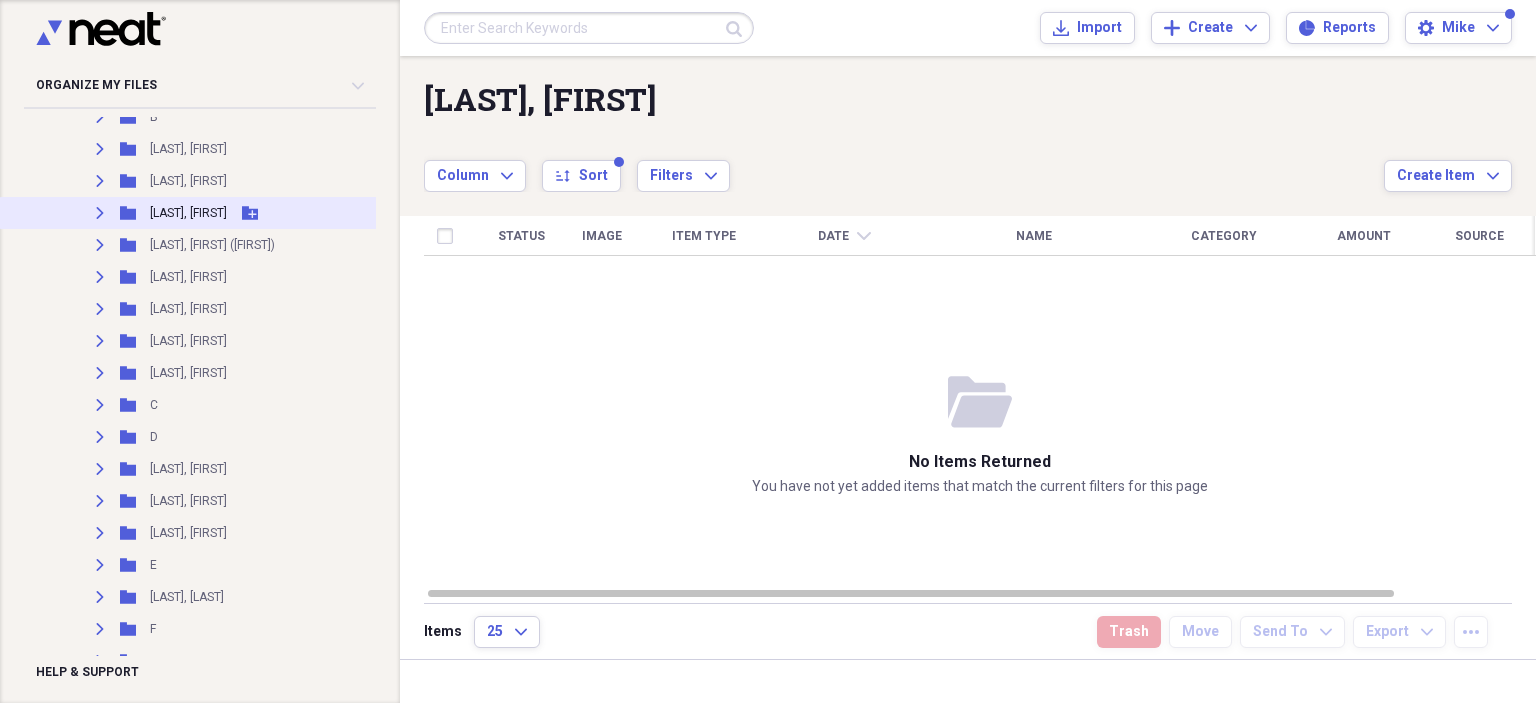 scroll, scrollTop: 200, scrollLeft: 0, axis: vertical 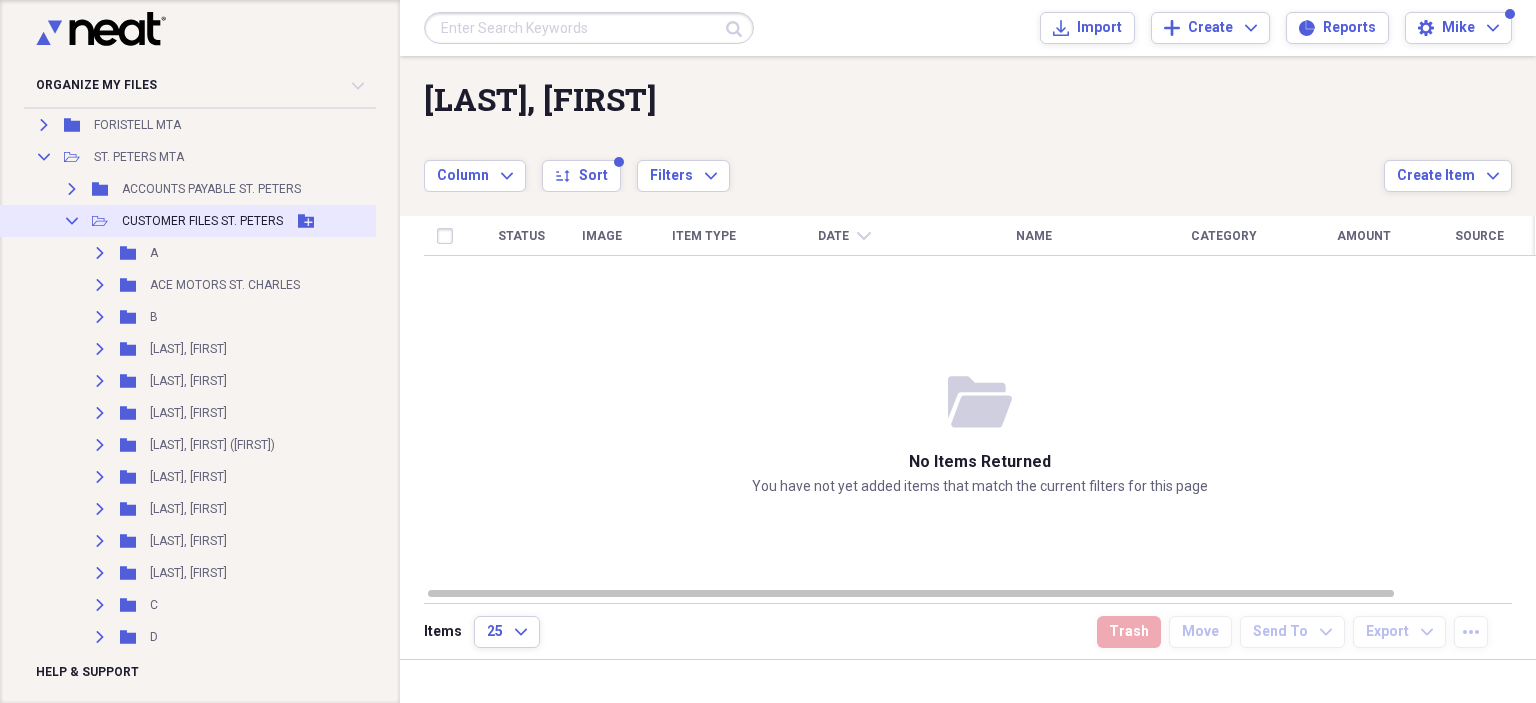 click 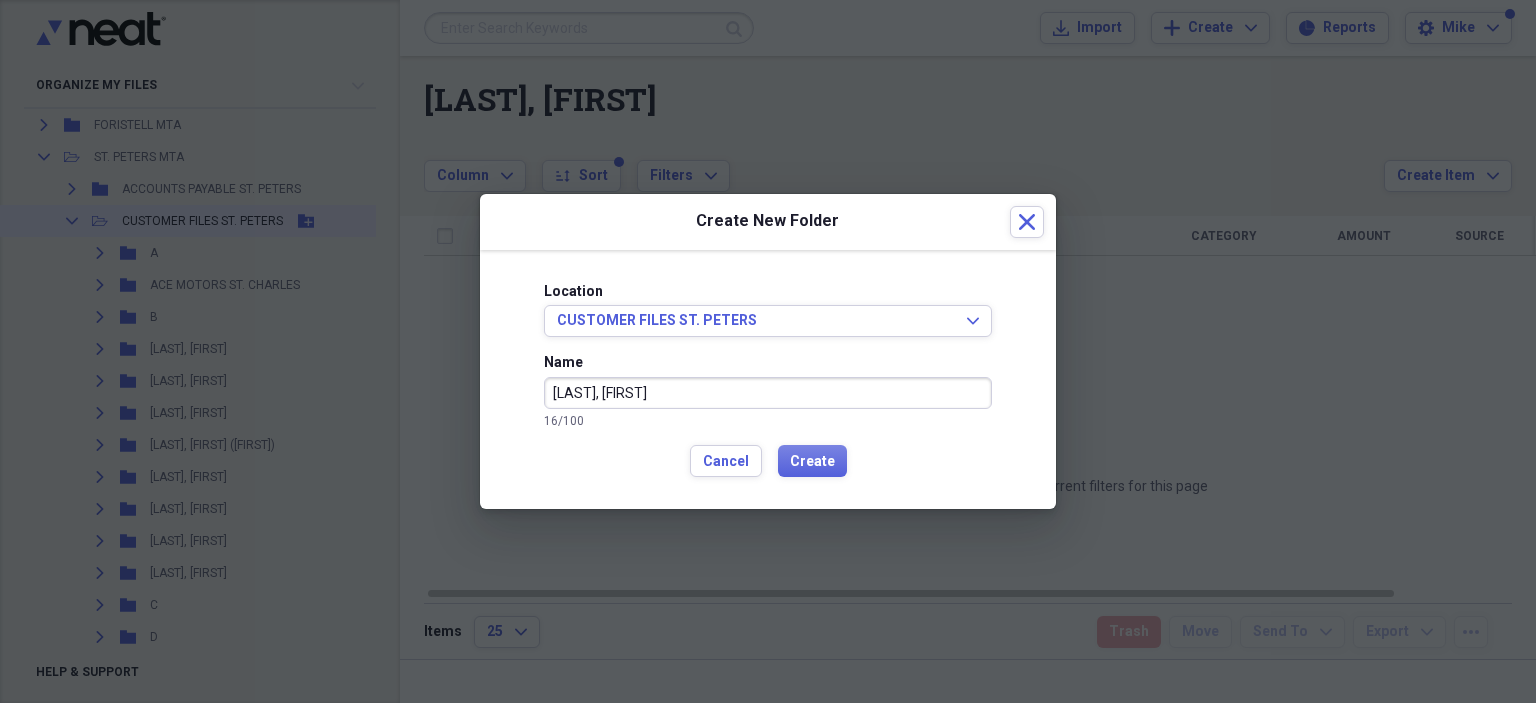 type on "[LAST], [FIRST]" 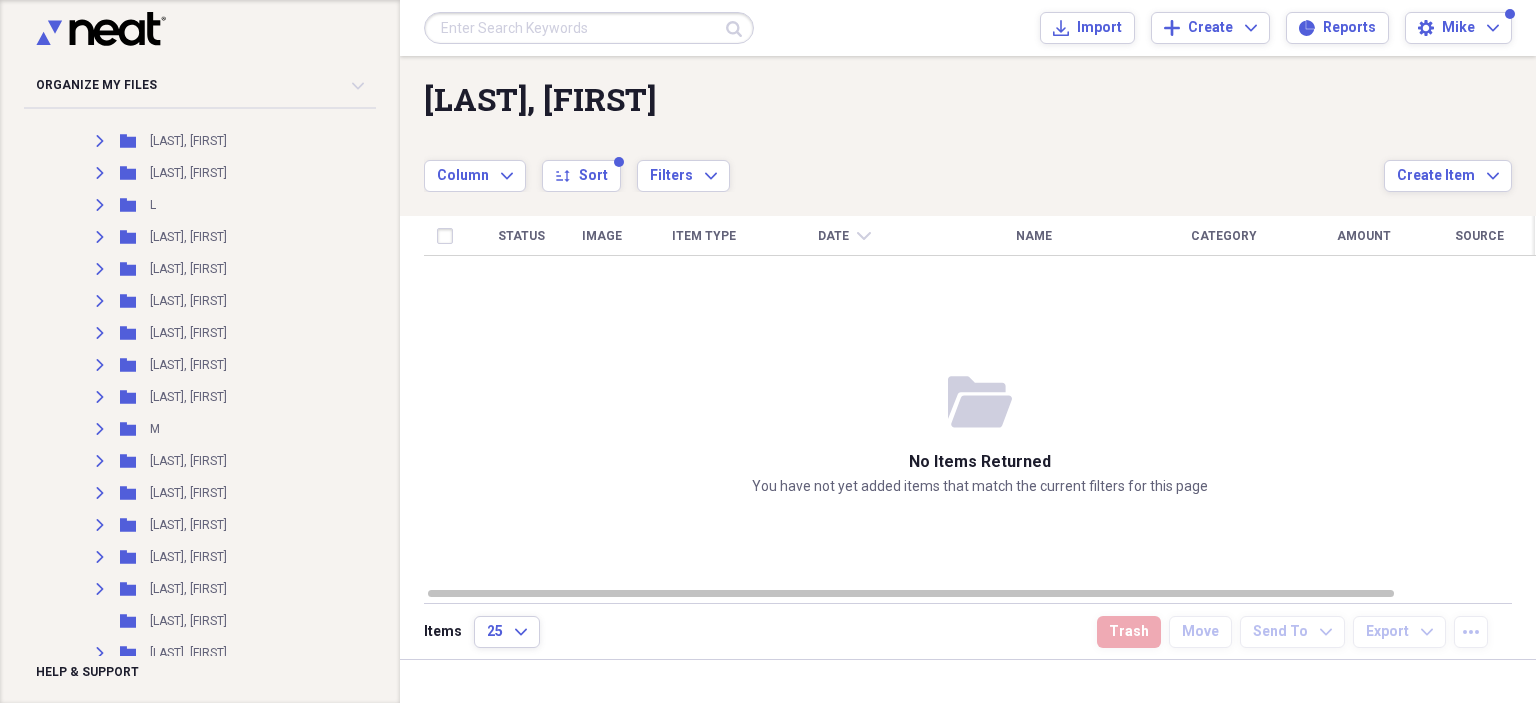 scroll, scrollTop: 1500, scrollLeft: 0, axis: vertical 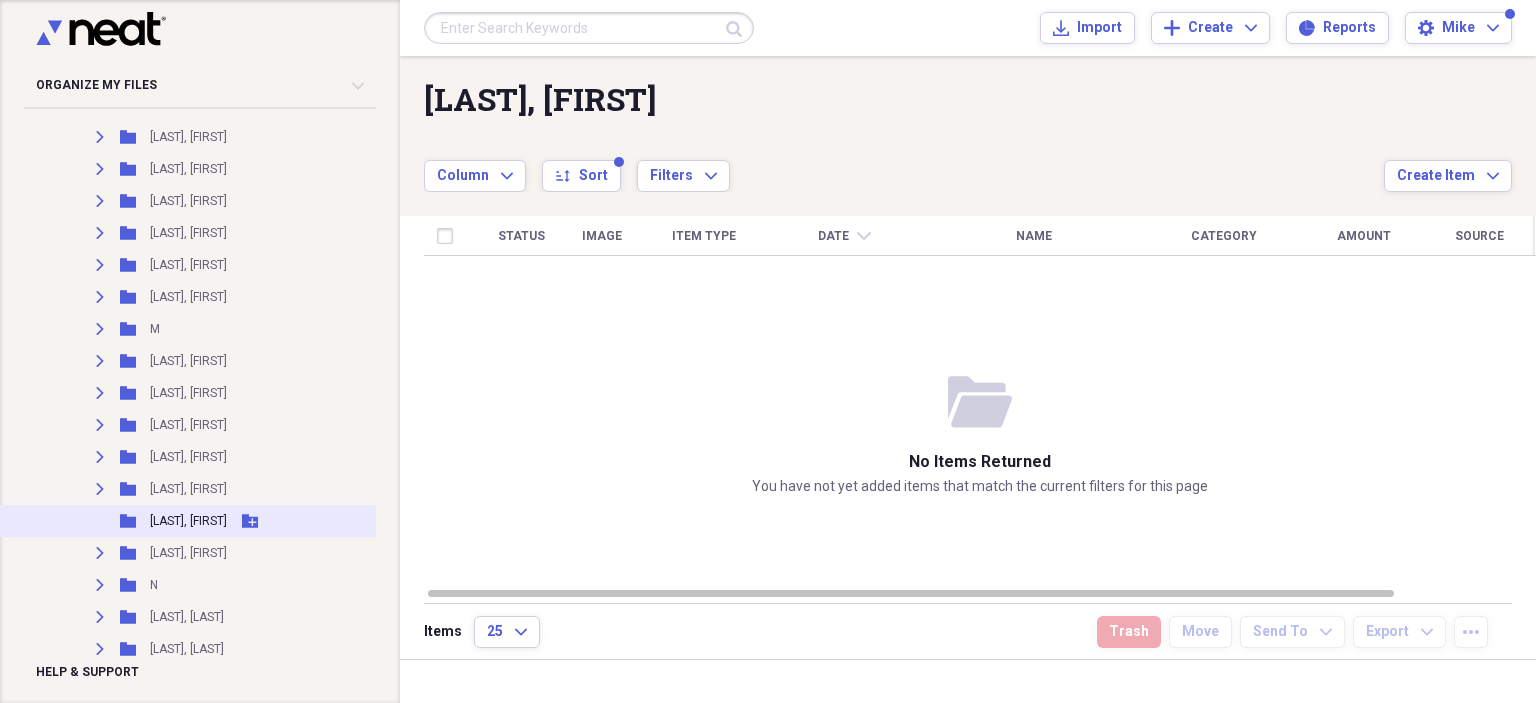 click 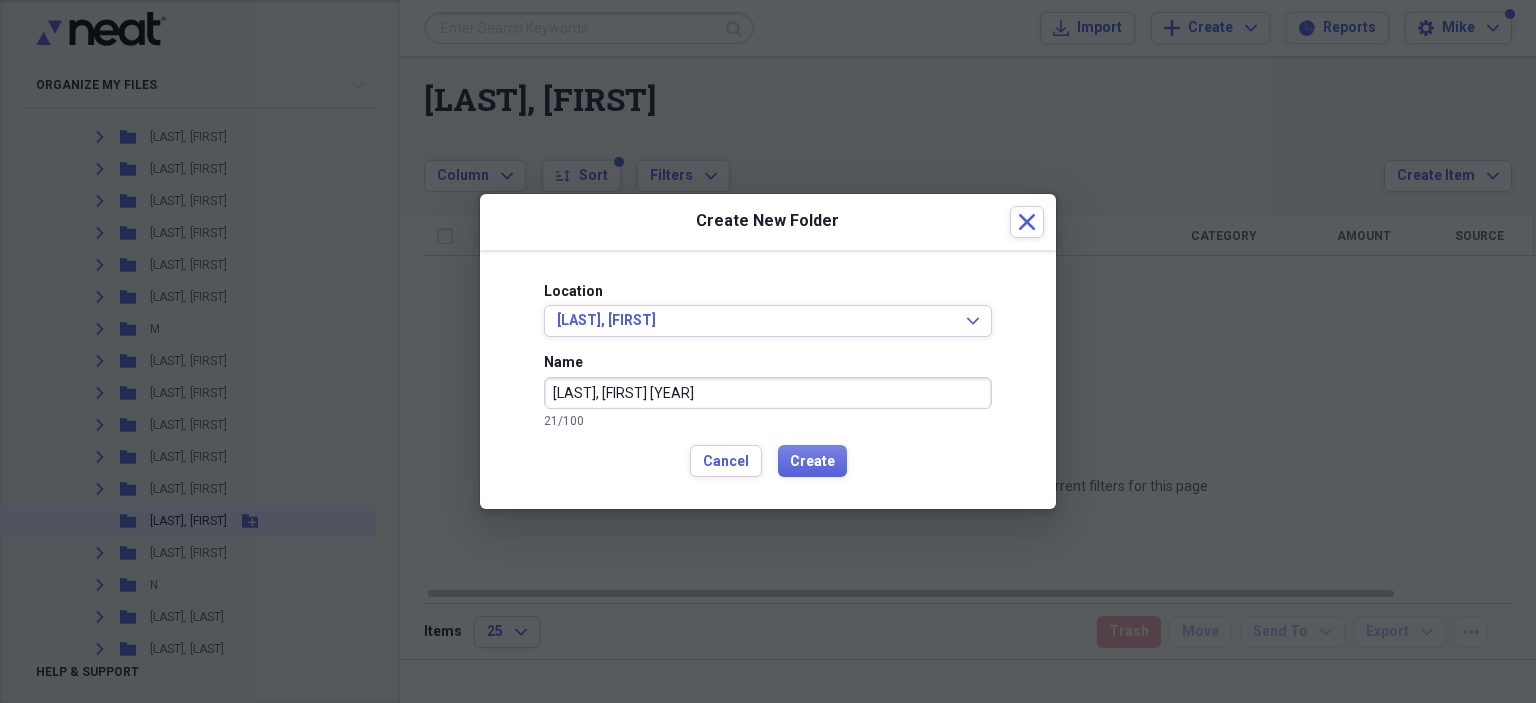 type on "[LAST], [FIRST] [YEAR]" 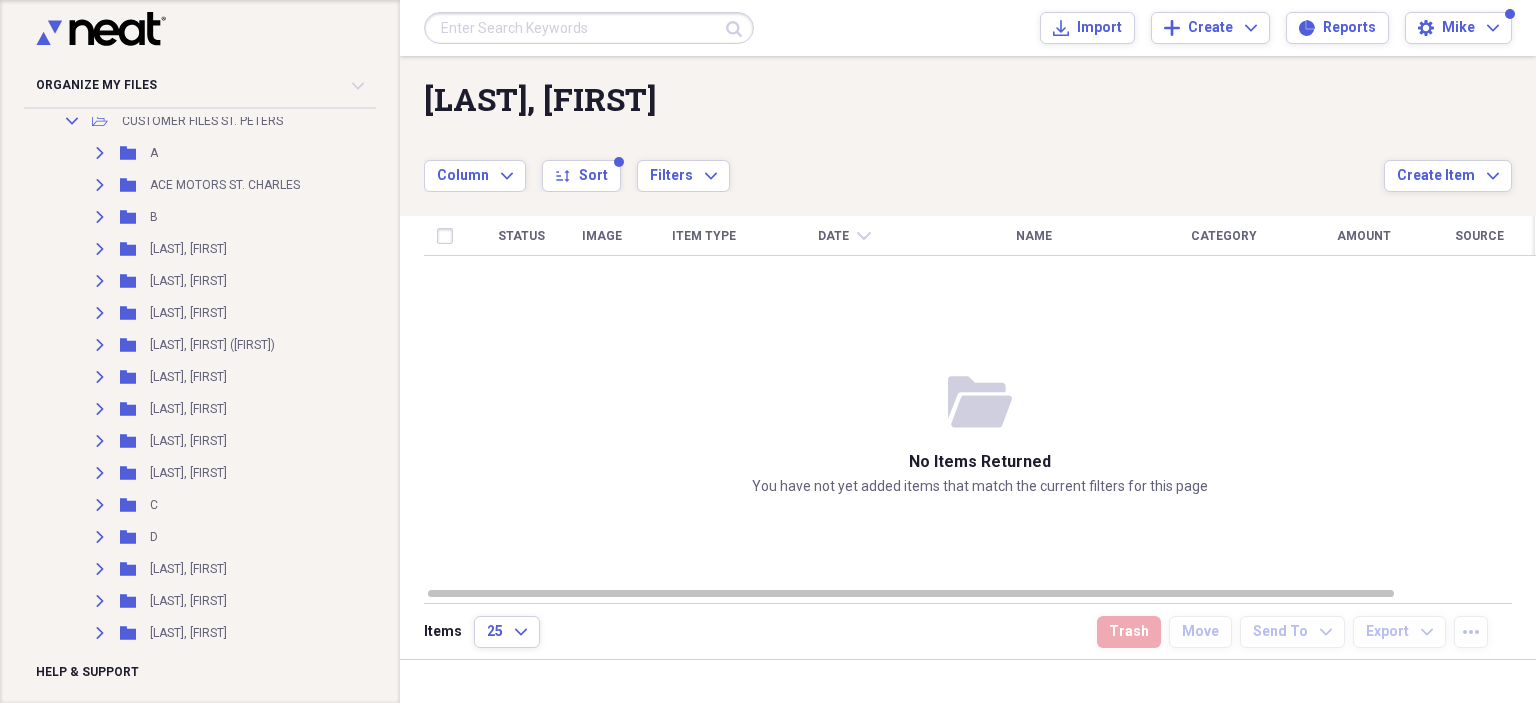 scroll, scrollTop: 200, scrollLeft: 0, axis: vertical 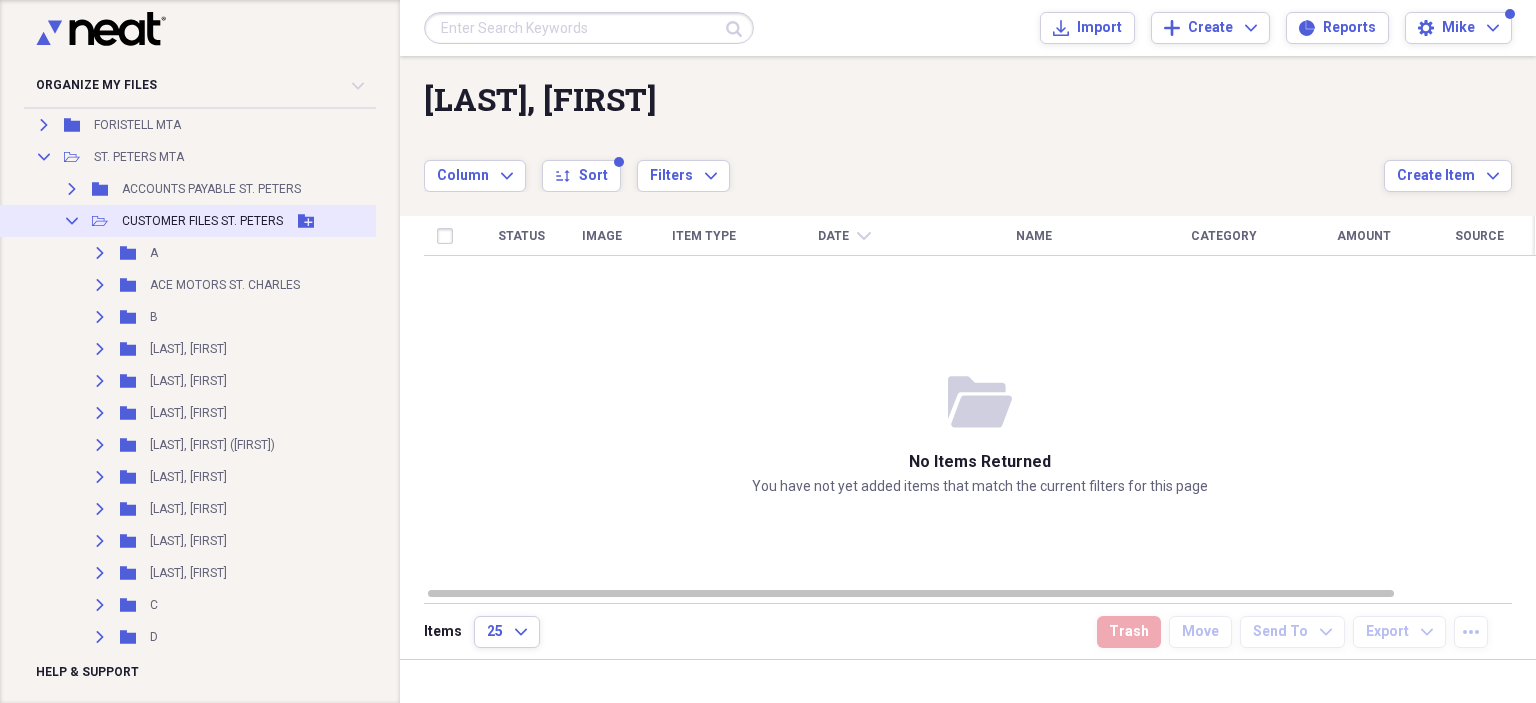 click 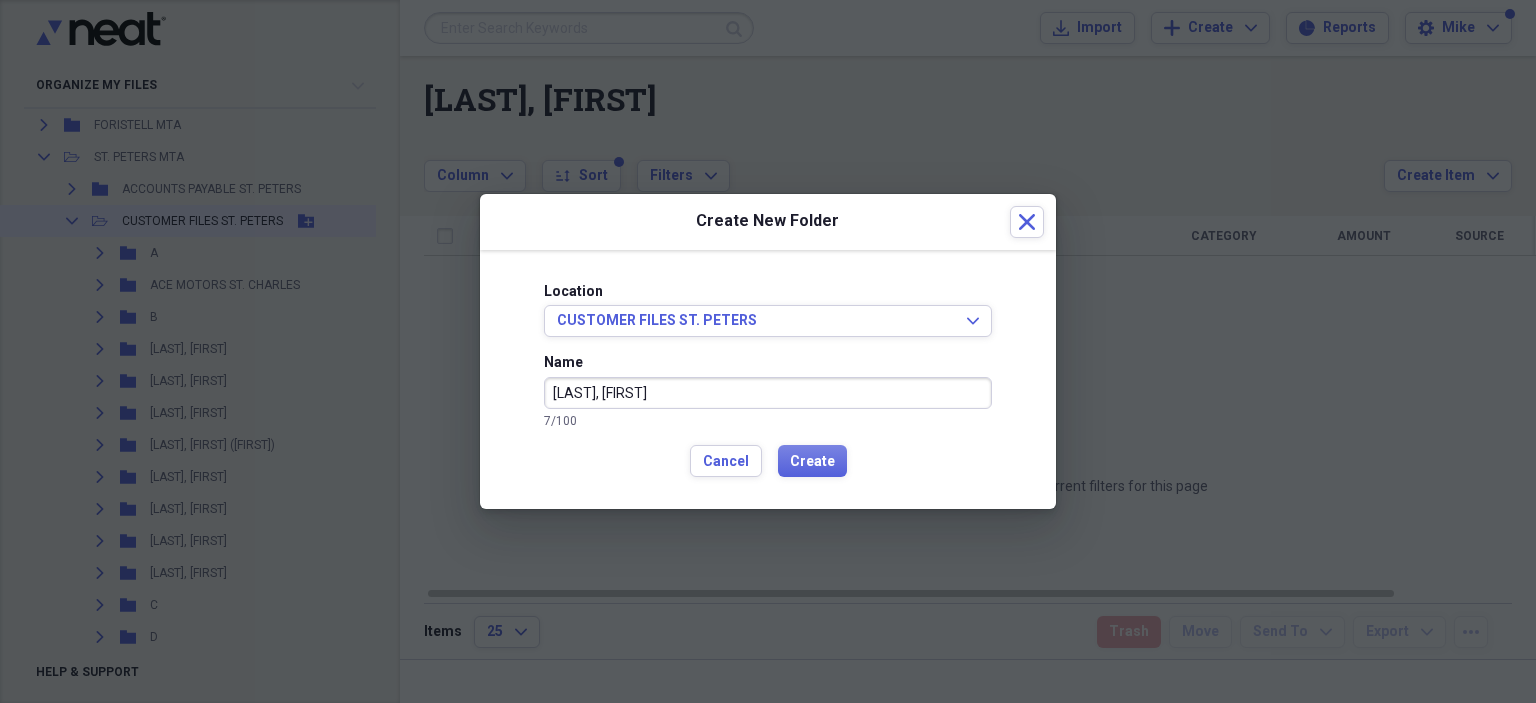 type on "[LAST], [FIRST]" 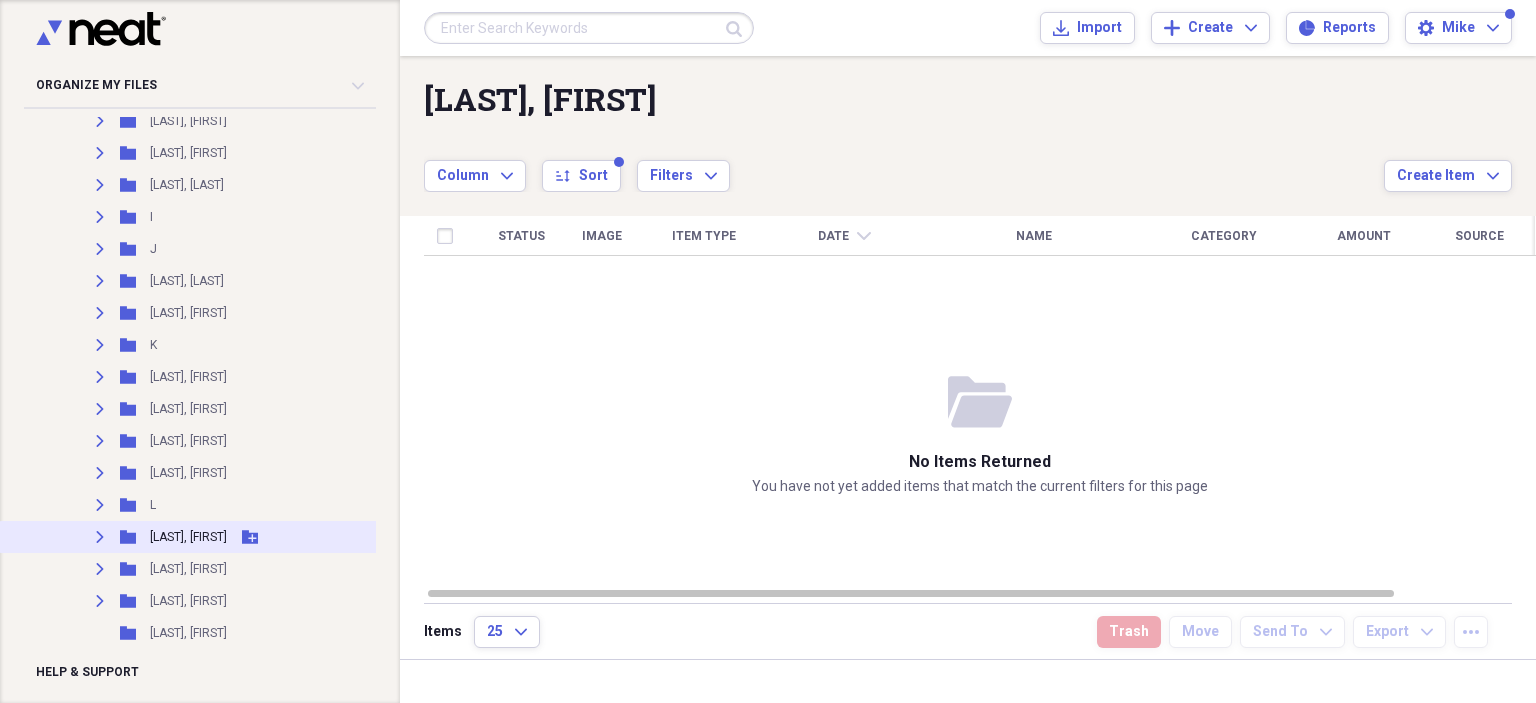 scroll, scrollTop: 1200, scrollLeft: 0, axis: vertical 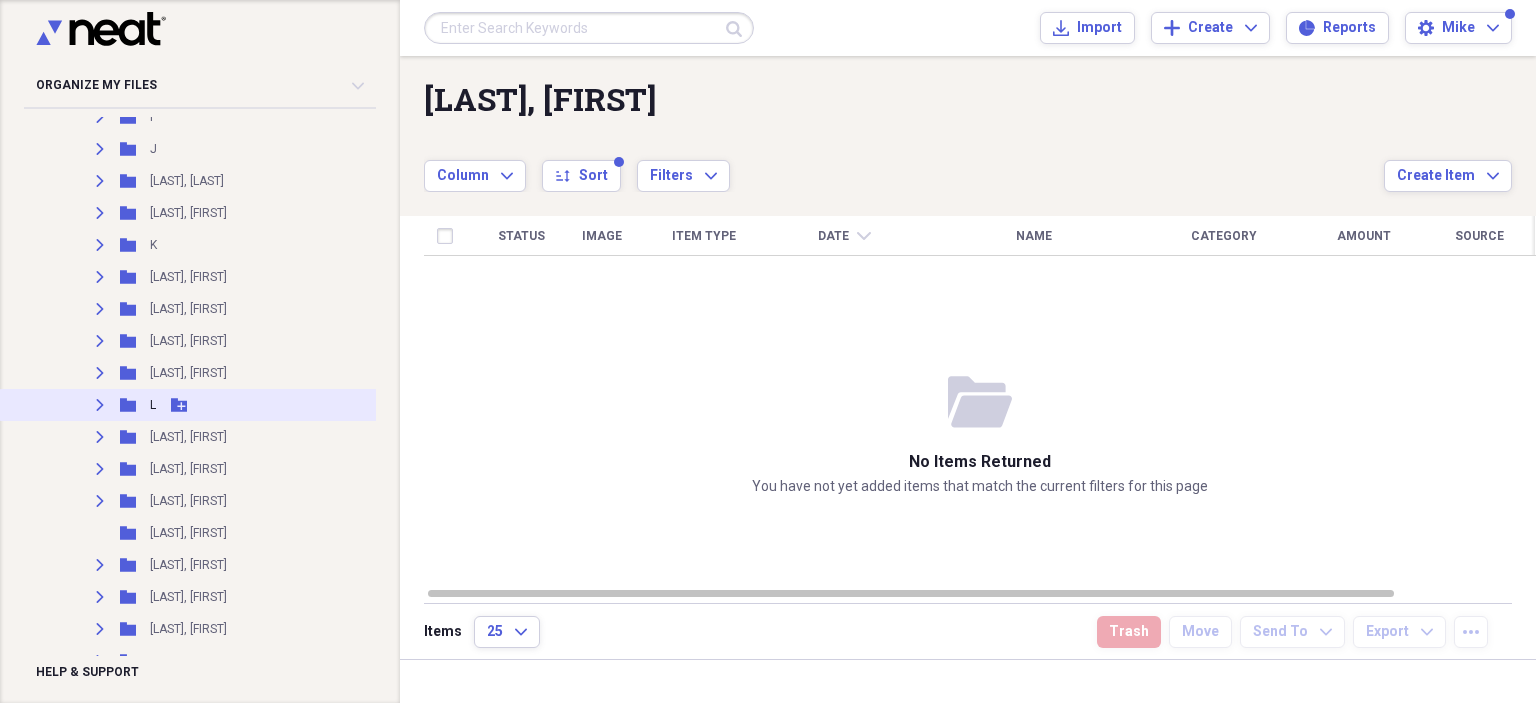 click 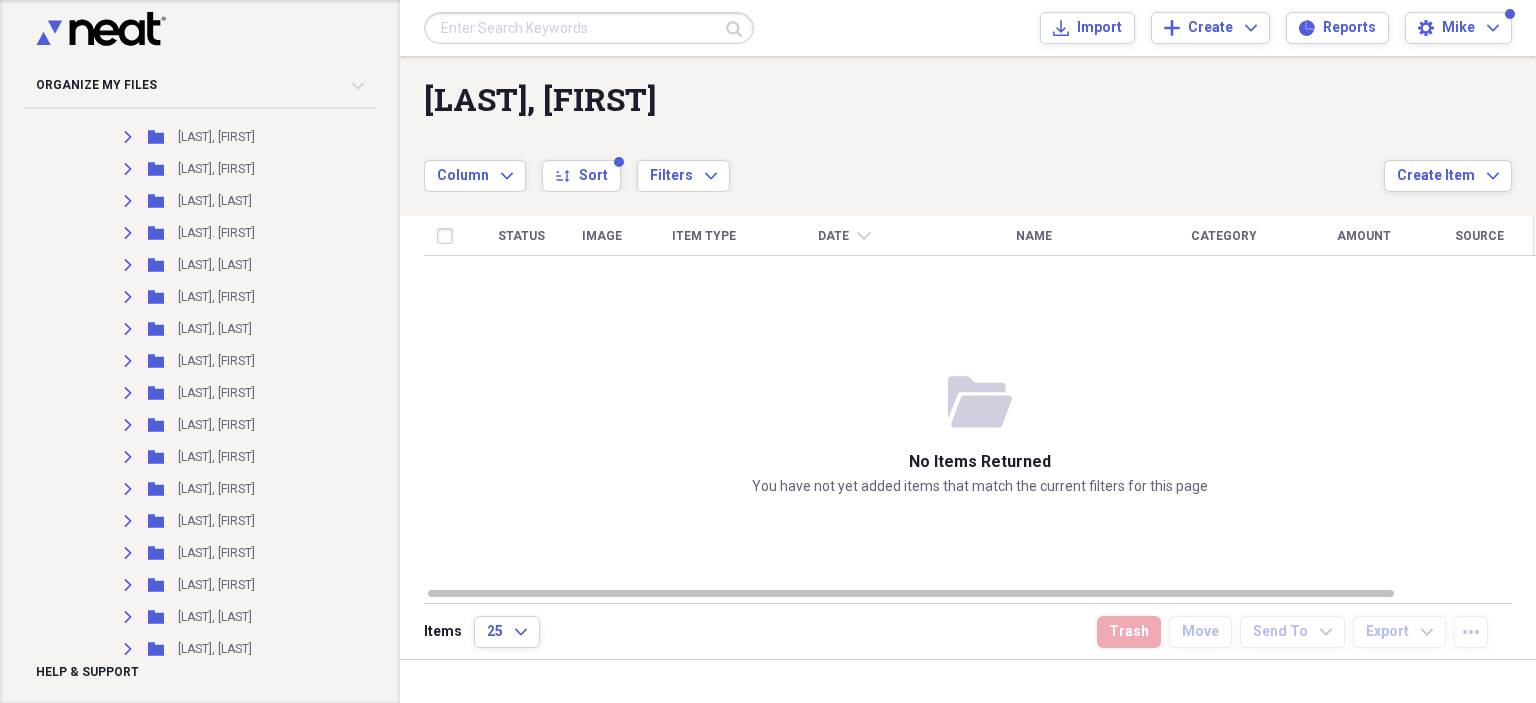 scroll, scrollTop: 1000, scrollLeft: 0, axis: vertical 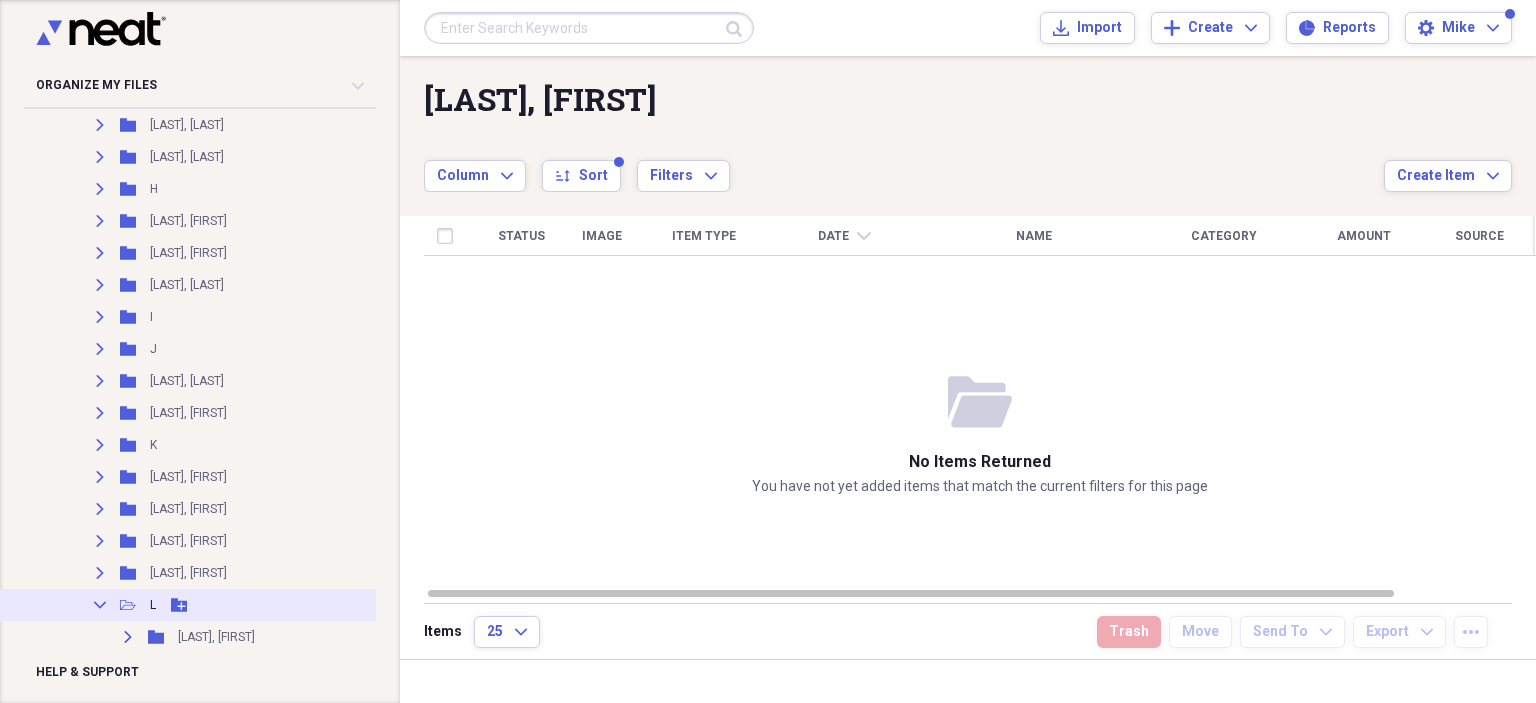 click on "Collapse" 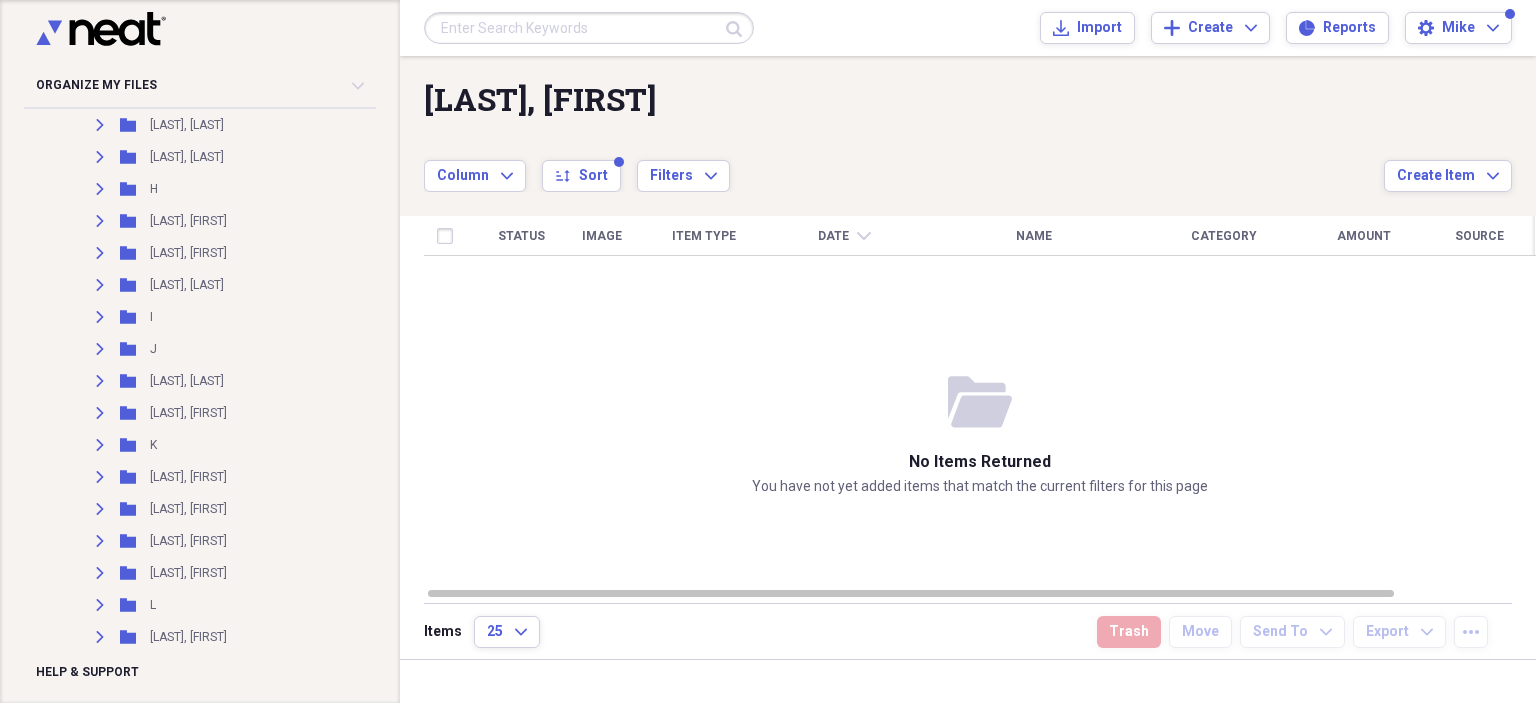 scroll, scrollTop: 1200, scrollLeft: 0, axis: vertical 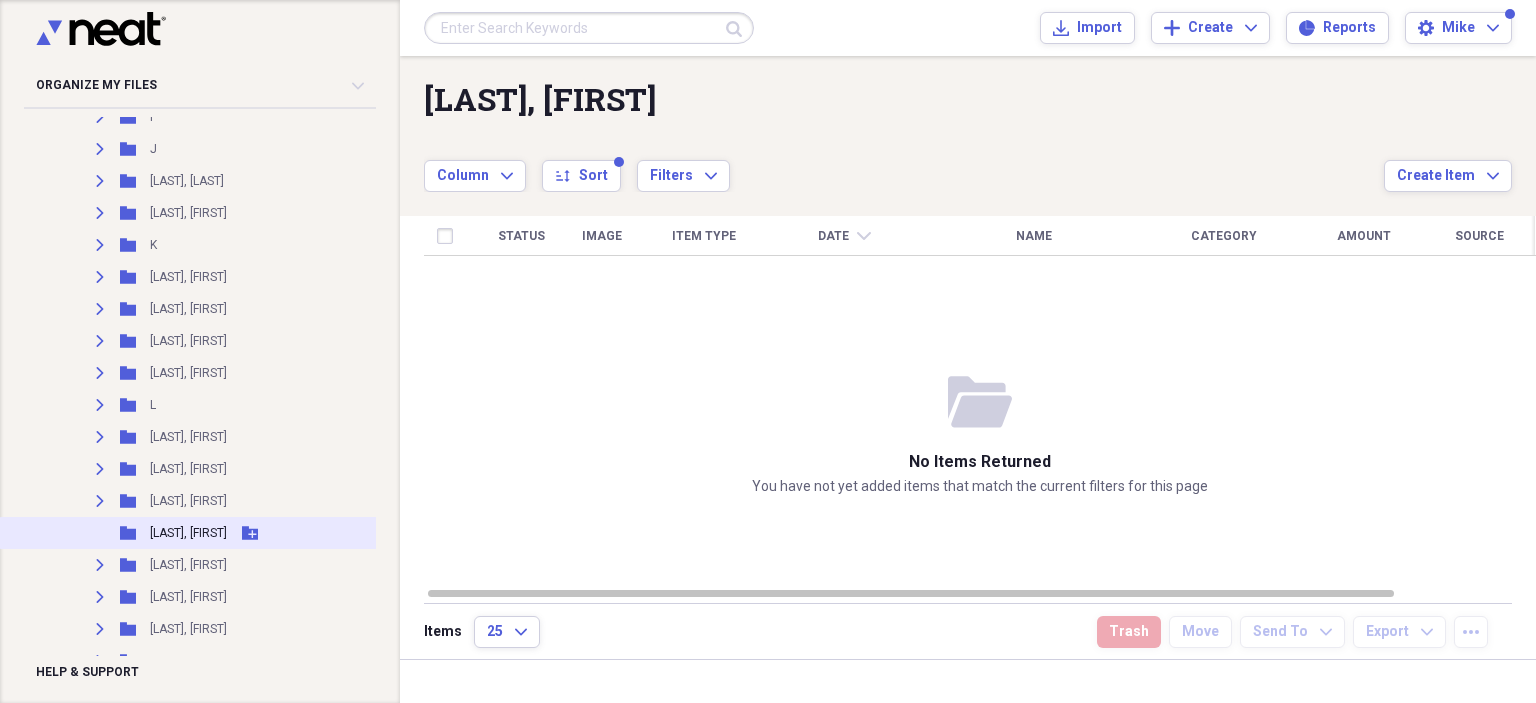 click on "Add Folder" 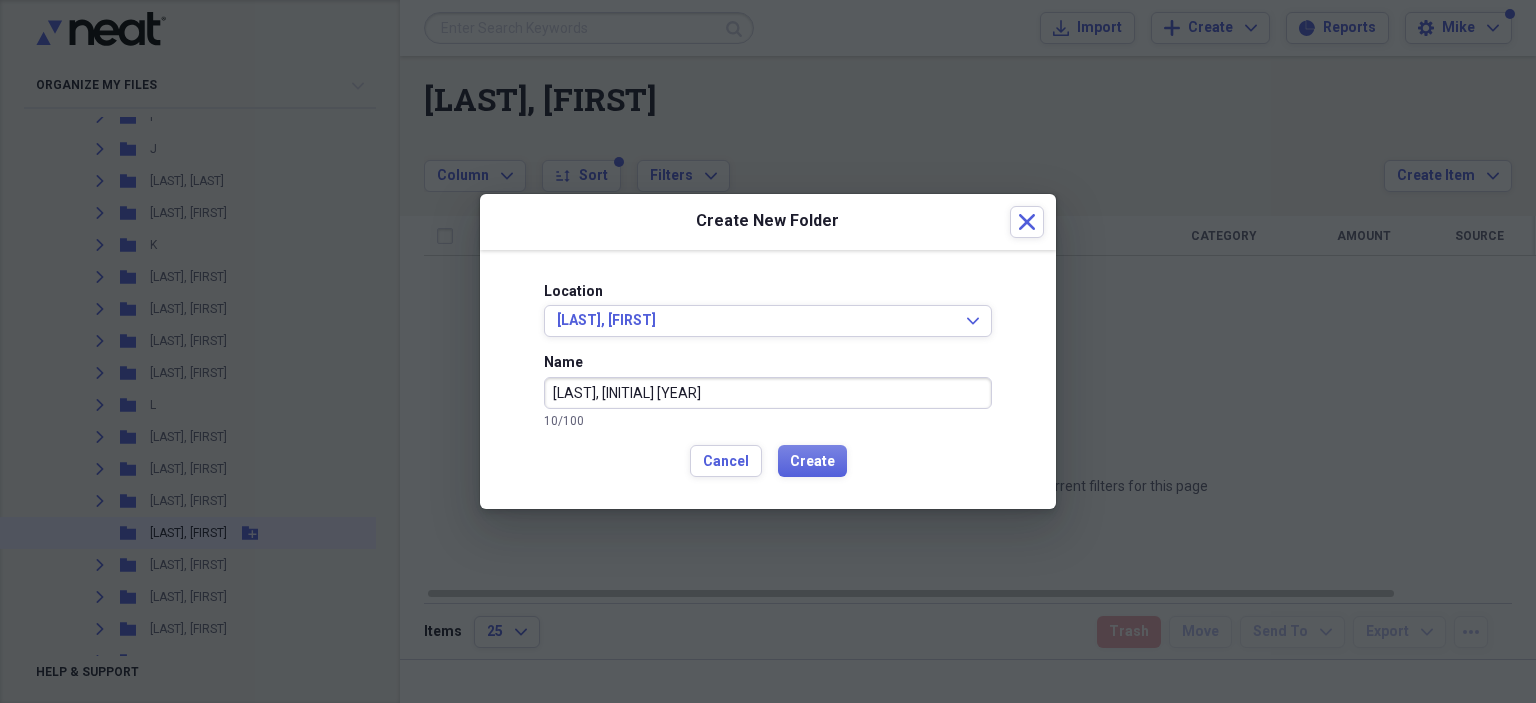 type on "[LAST], [INITIAL] [YEAR]" 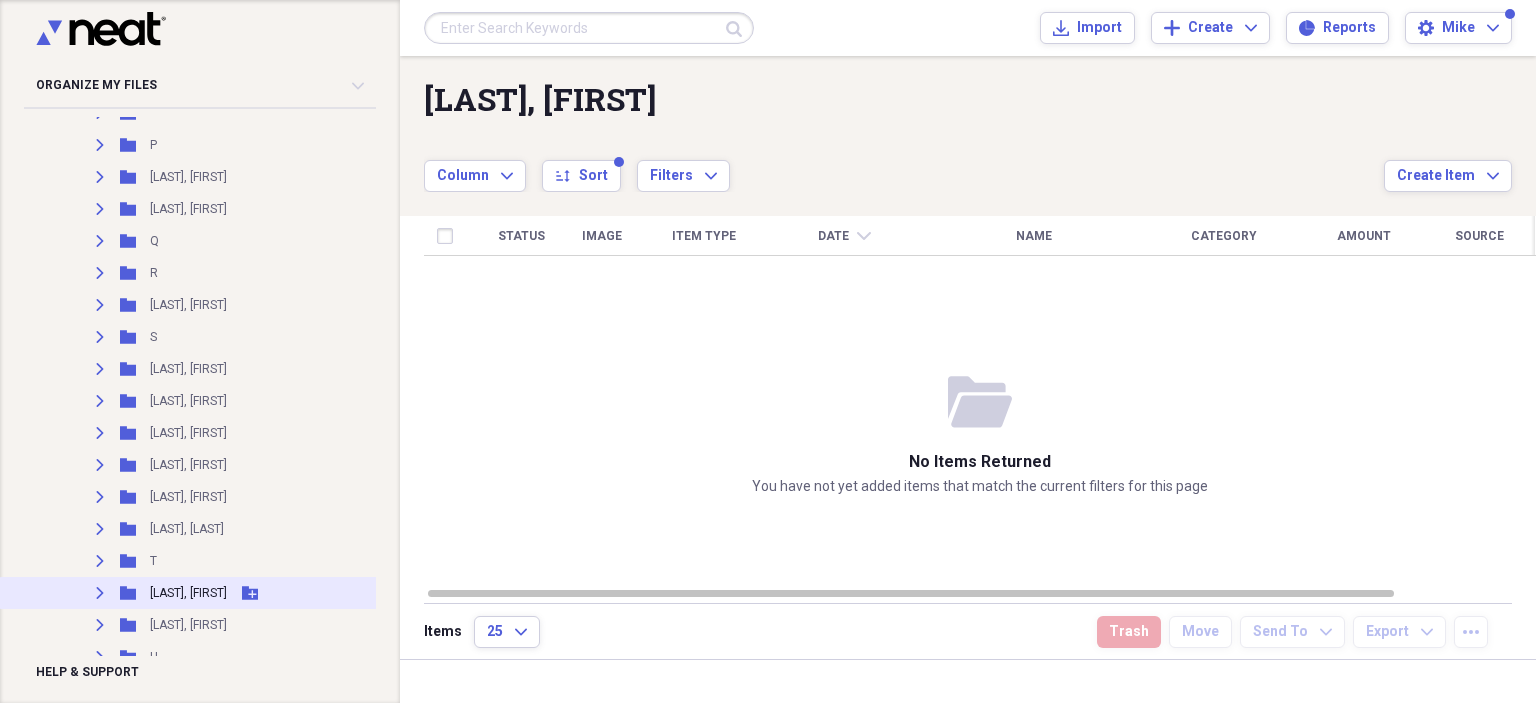 scroll, scrollTop: 2200, scrollLeft: 0, axis: vertical 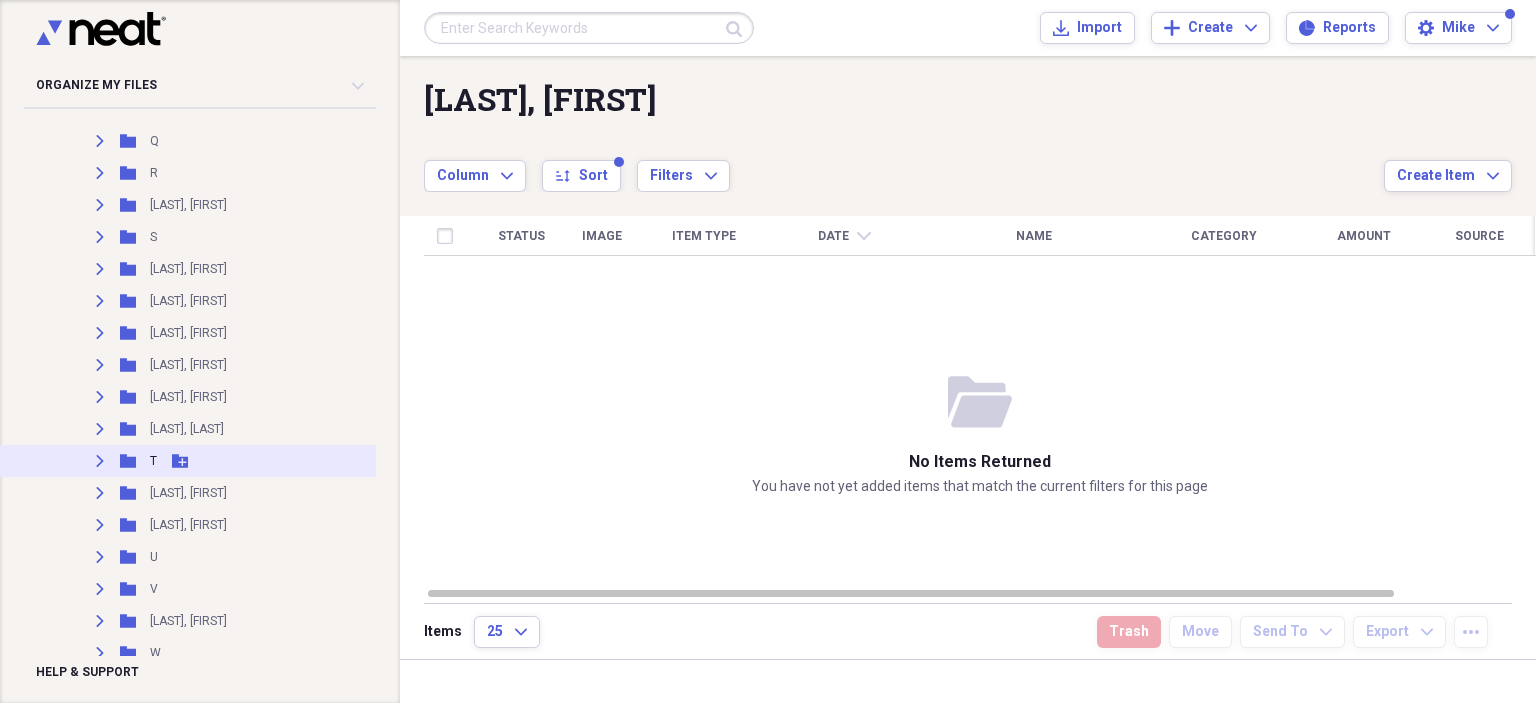 click on "Expand" 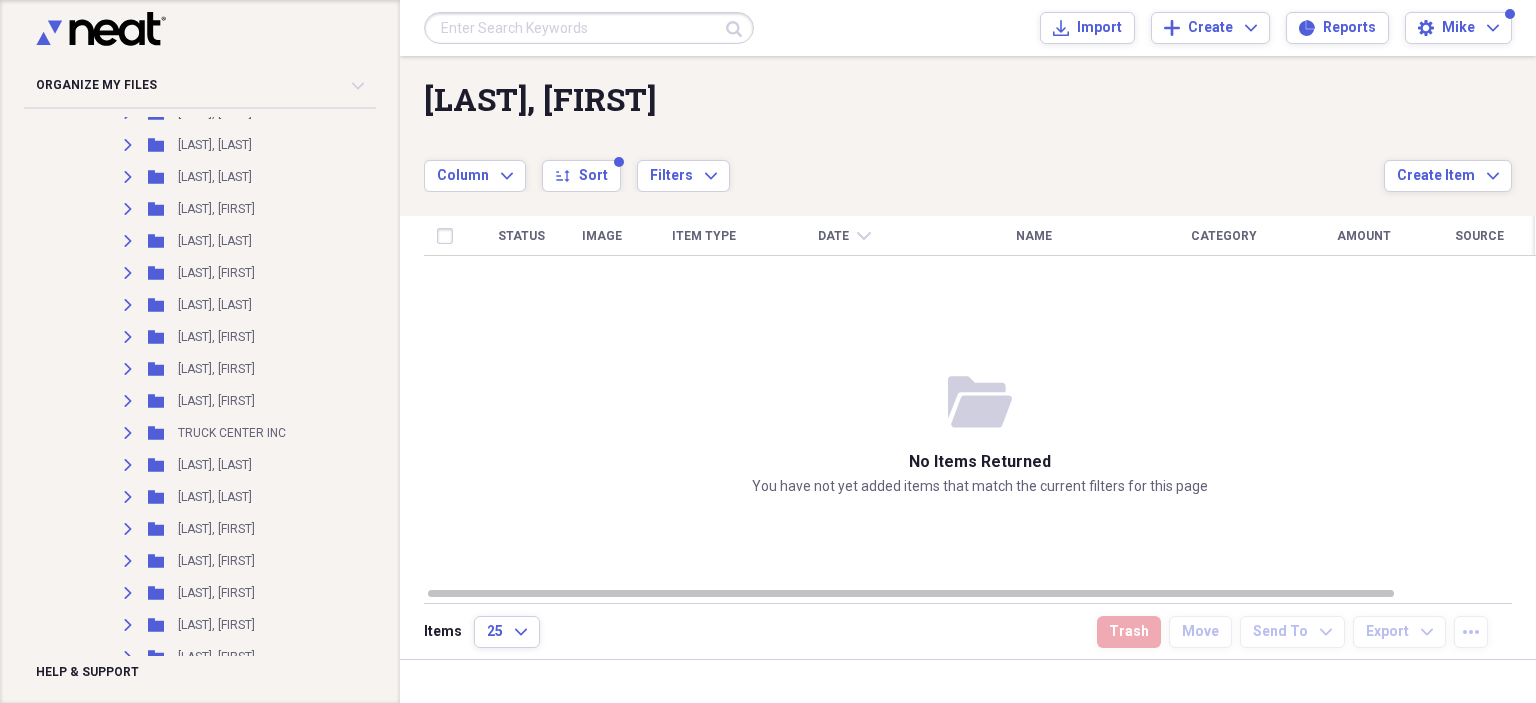 scroll, scrollTop: 5790, scrollLeft: 0, axis: vertical 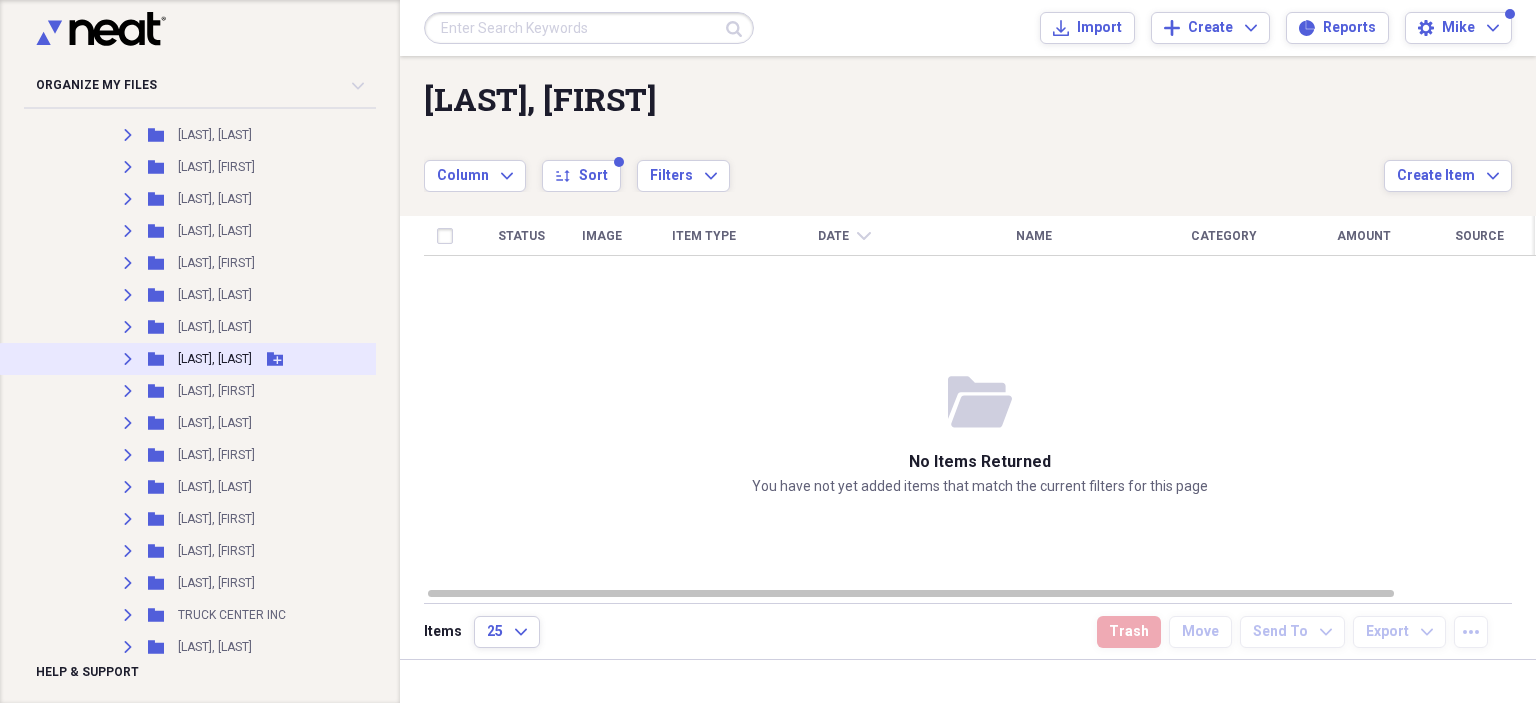 click 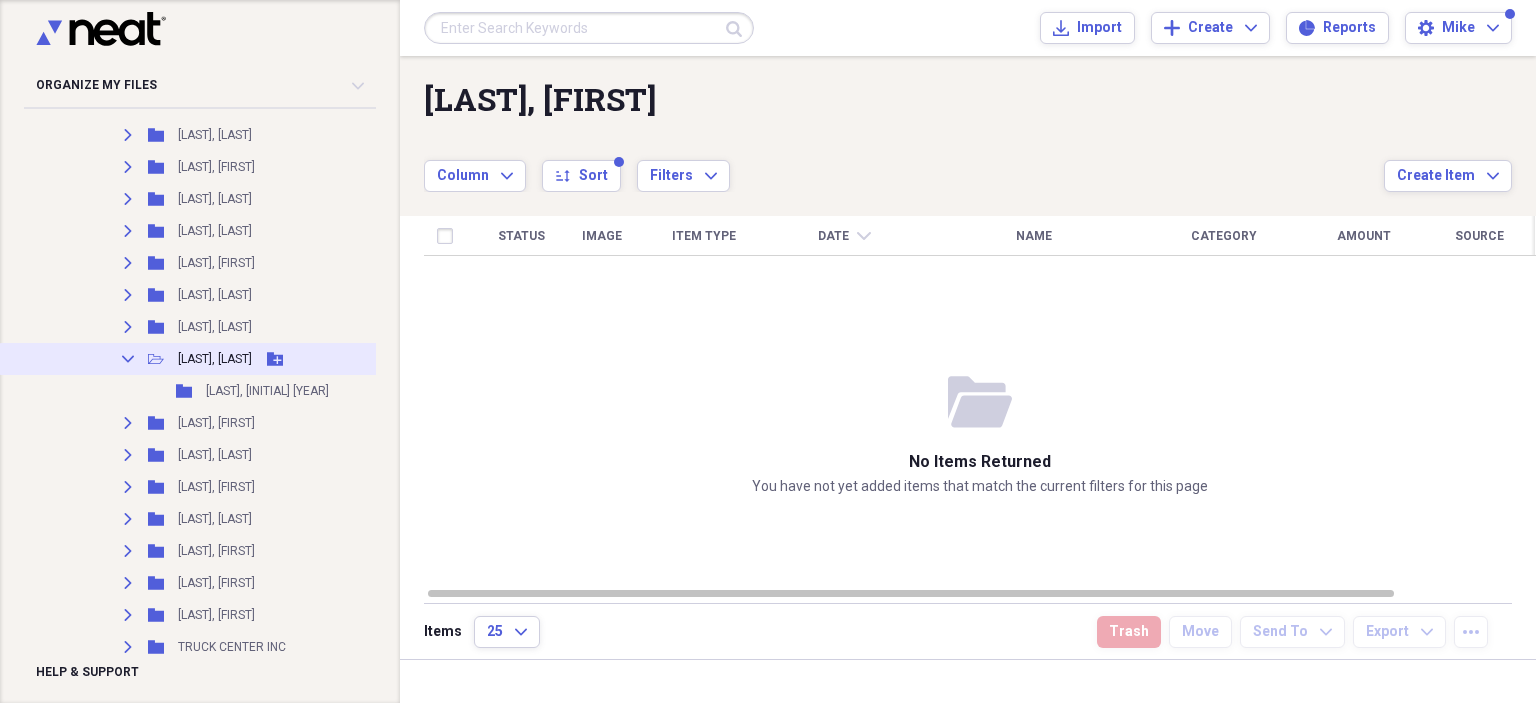 click on "Collapse" 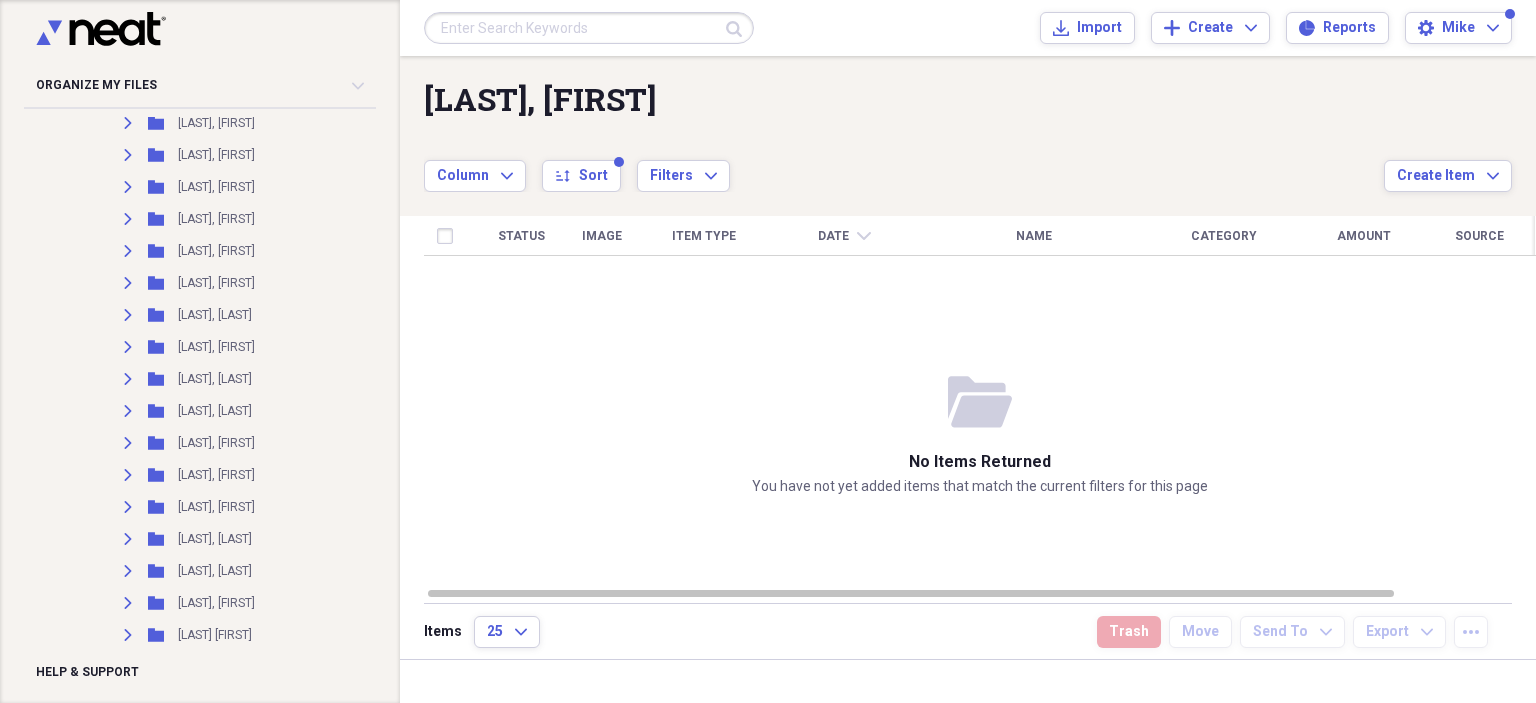 scroll, scrollTop: 2390, scrollLeft: 0, axis: vertical 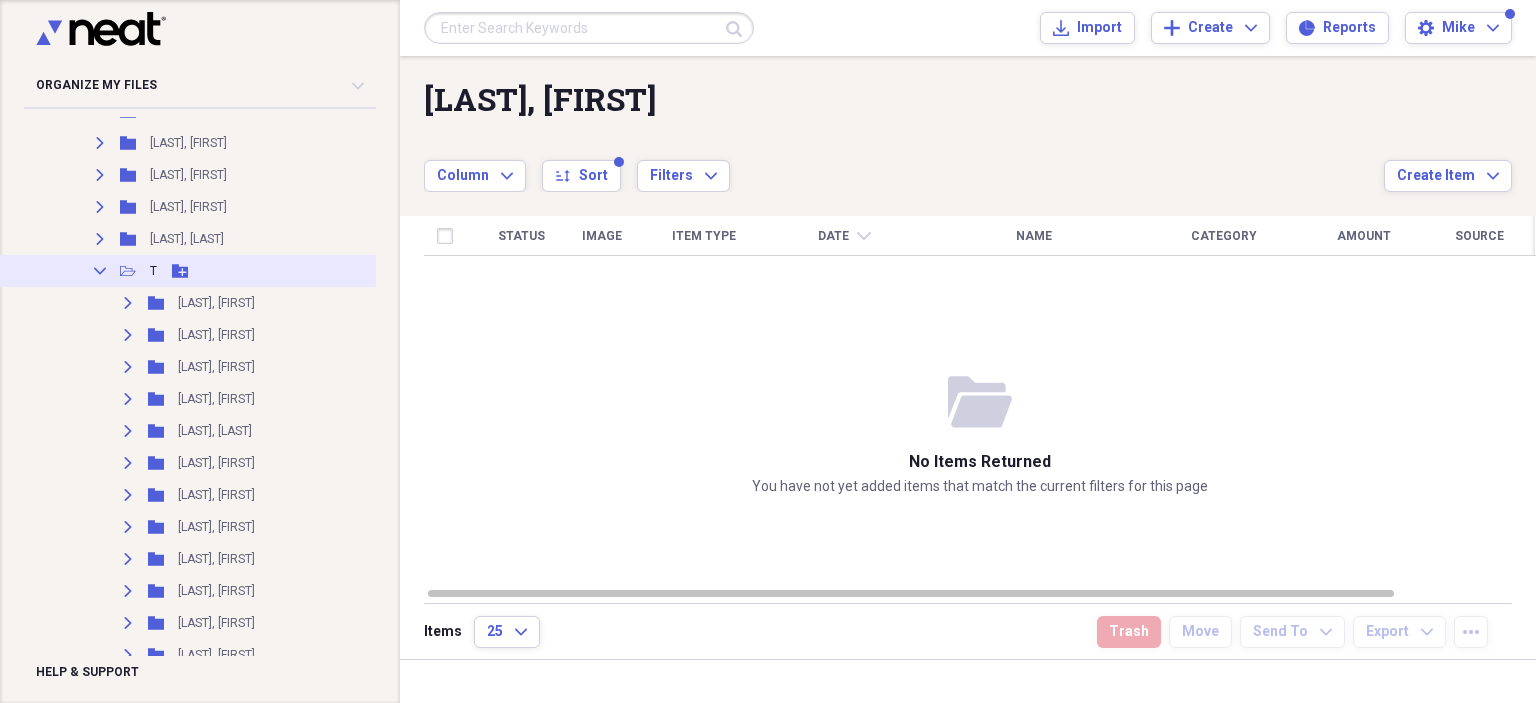 click on "Collapse" 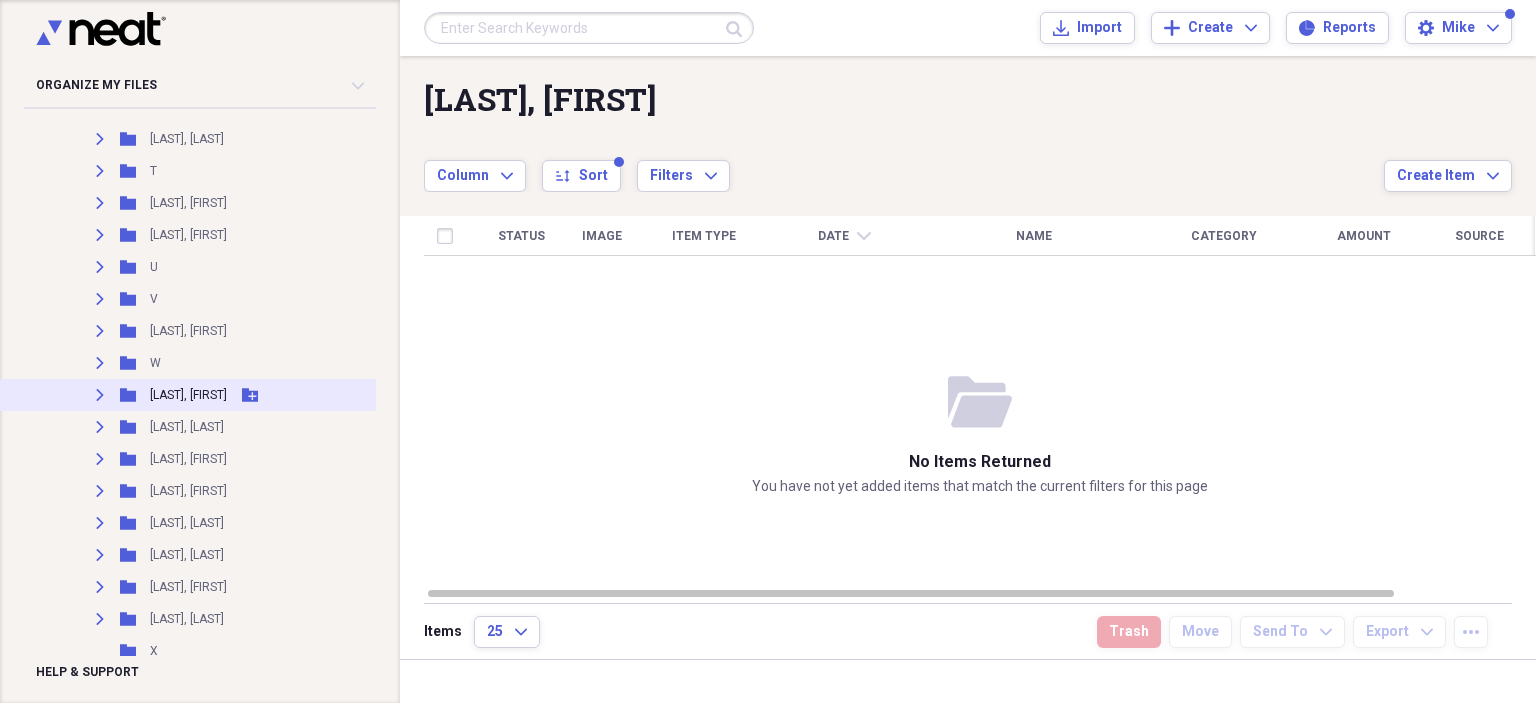 scroll, scrollTop: 2590, scrollLeft: 0, axis: vertical 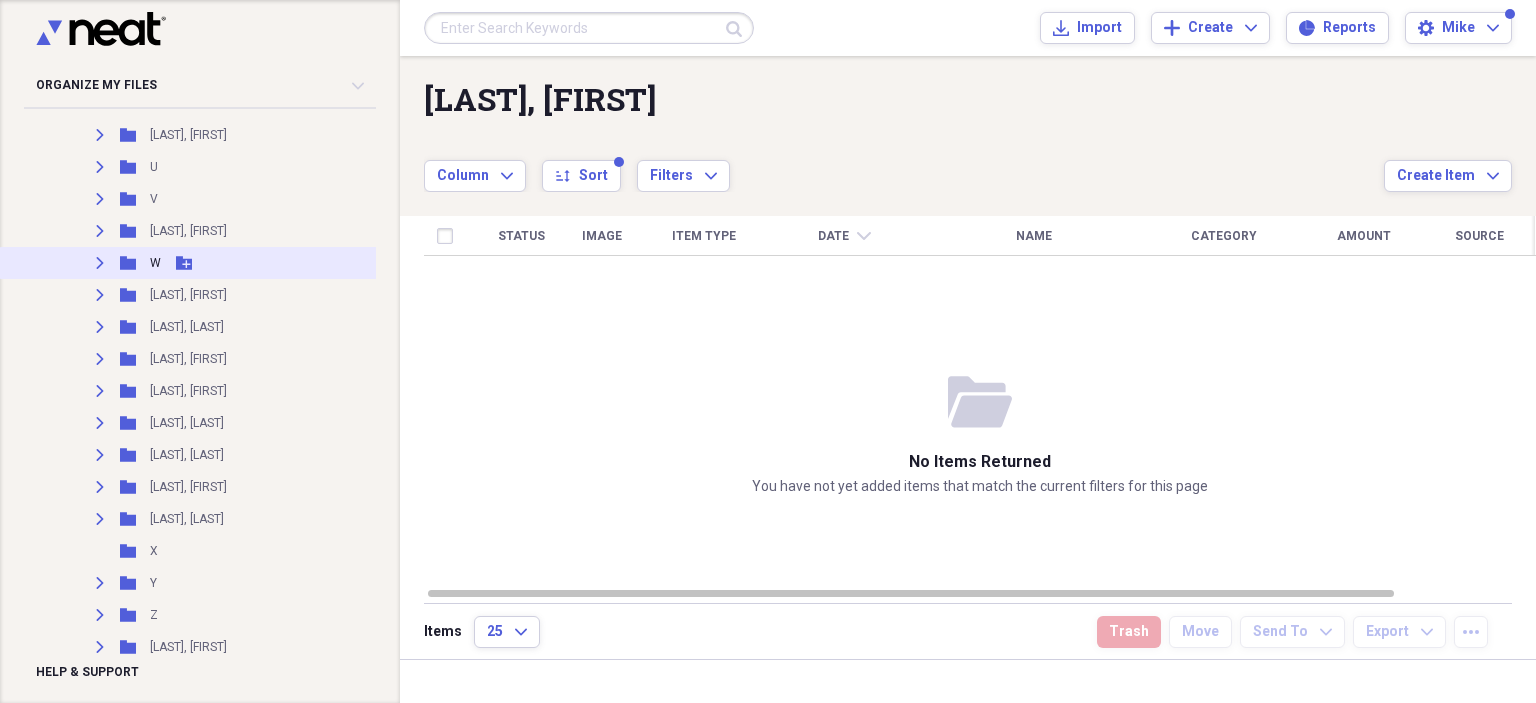 click on "Expand" 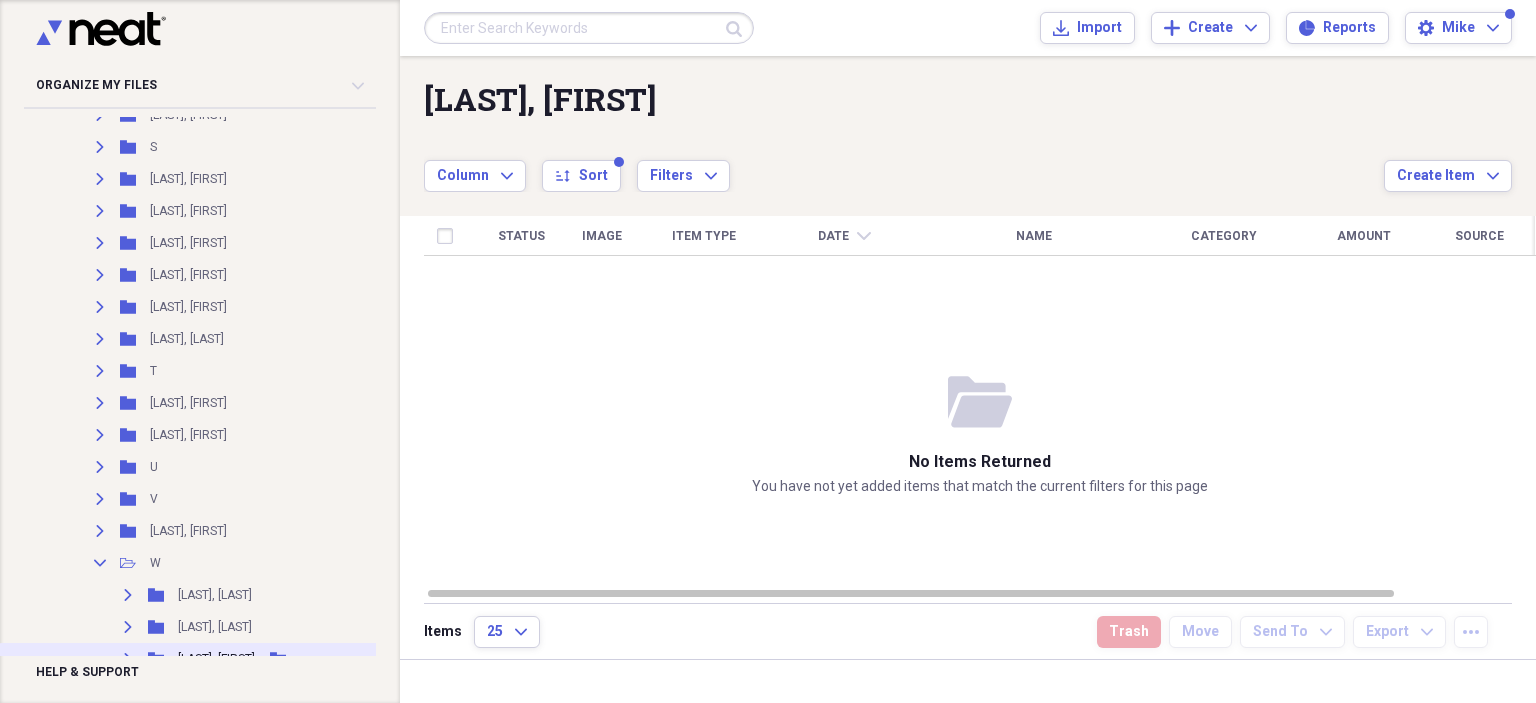 scroll, scrollTop: 2590, scrollLeft: 0, axis: vertical 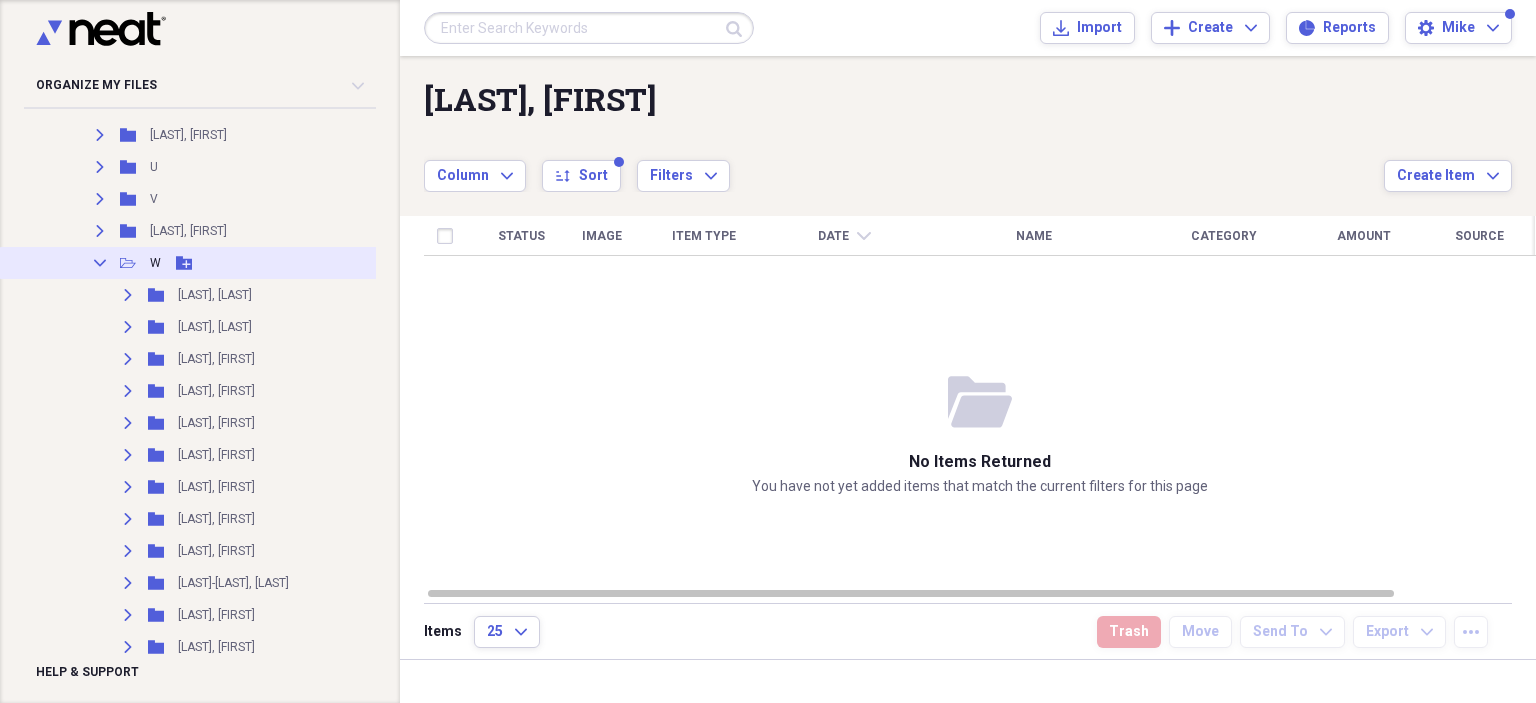 click on "Collapse" 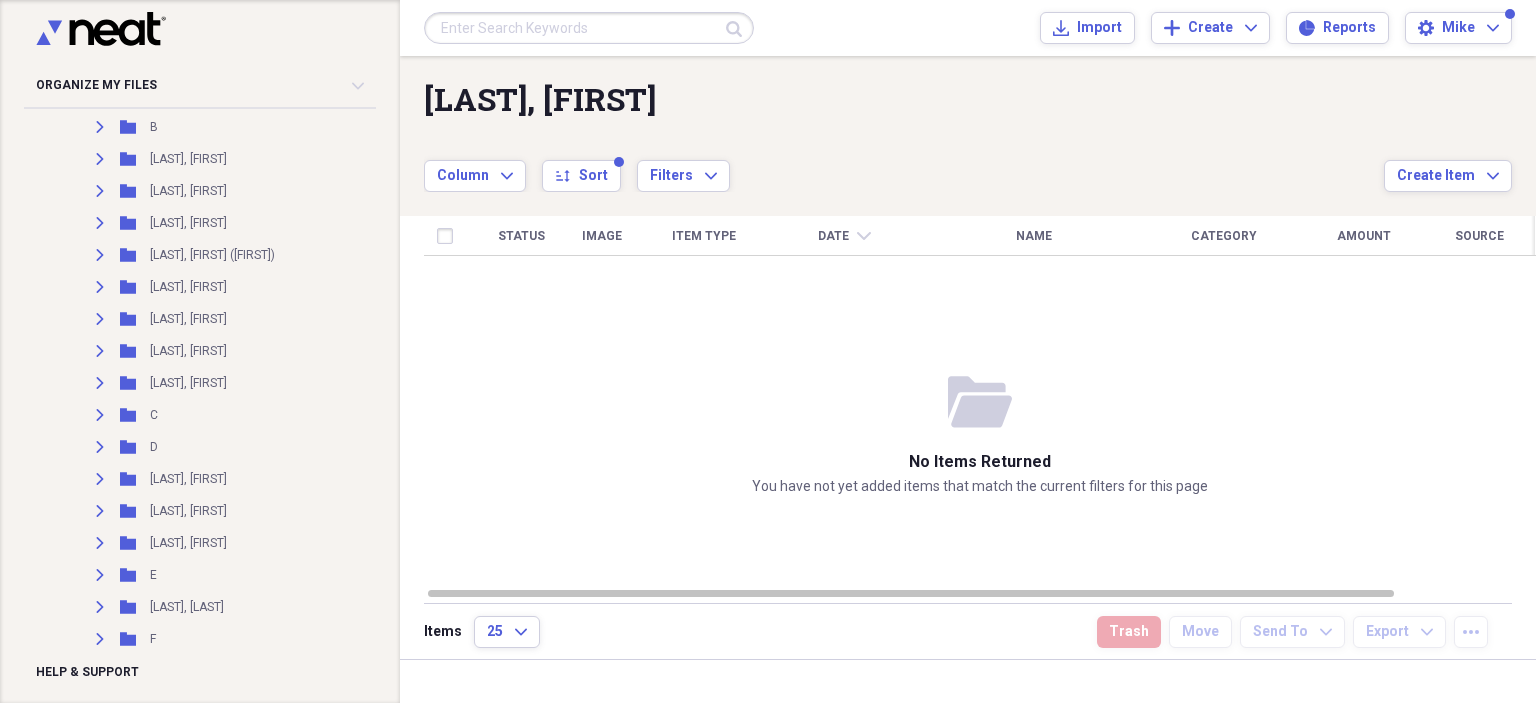 scroll, scrollTop: 90, scrollLeft: 0, axis: vertical 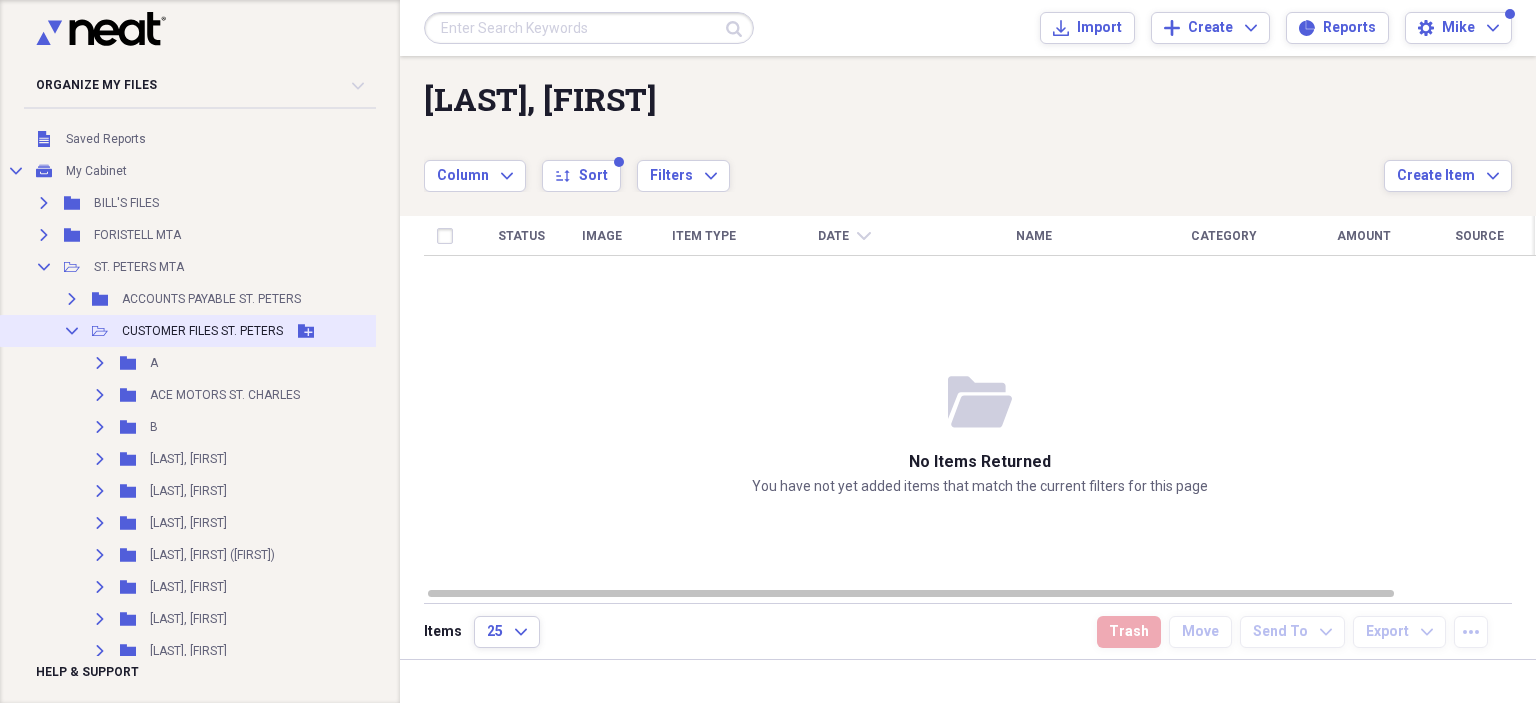 click on "Add Folder" at bounding box center [306, 331] 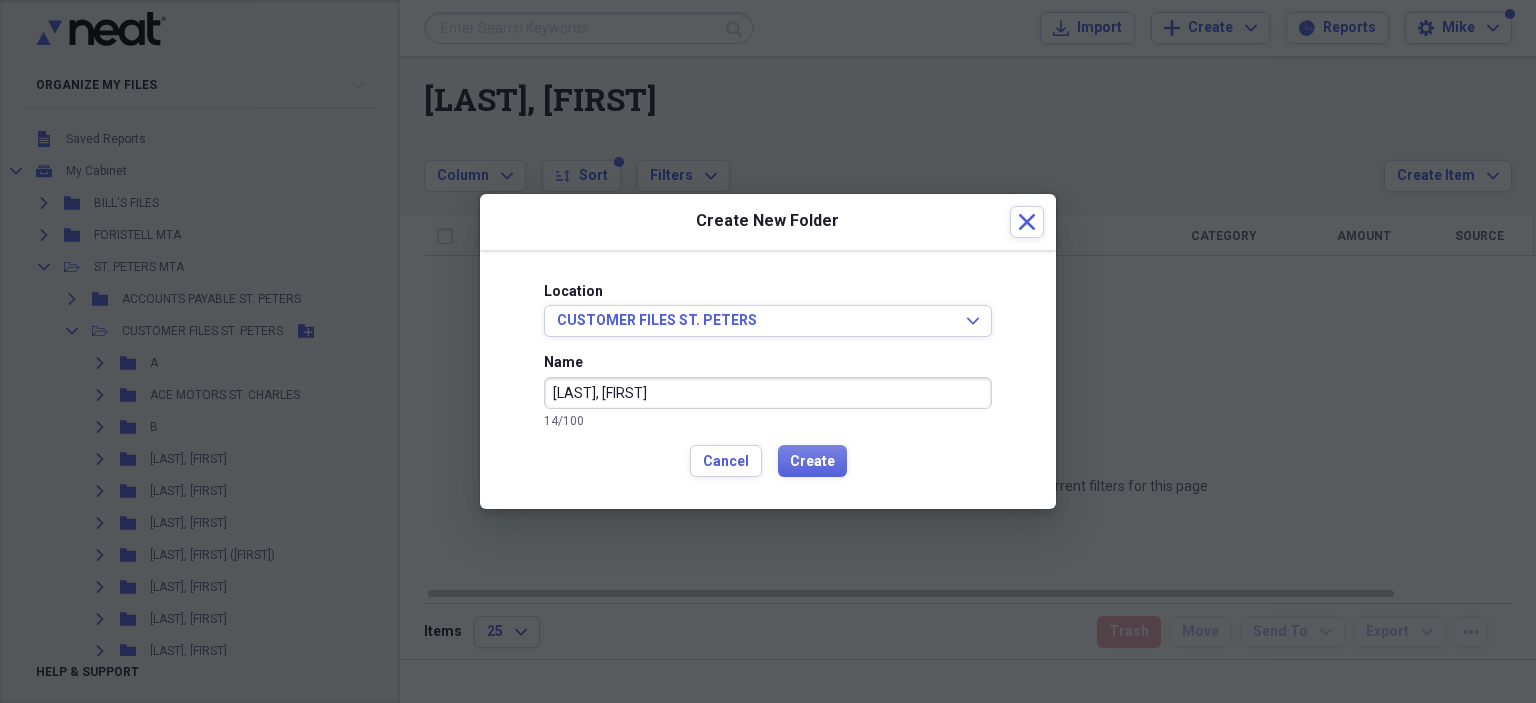 type on "[LAST], [FIRST]" 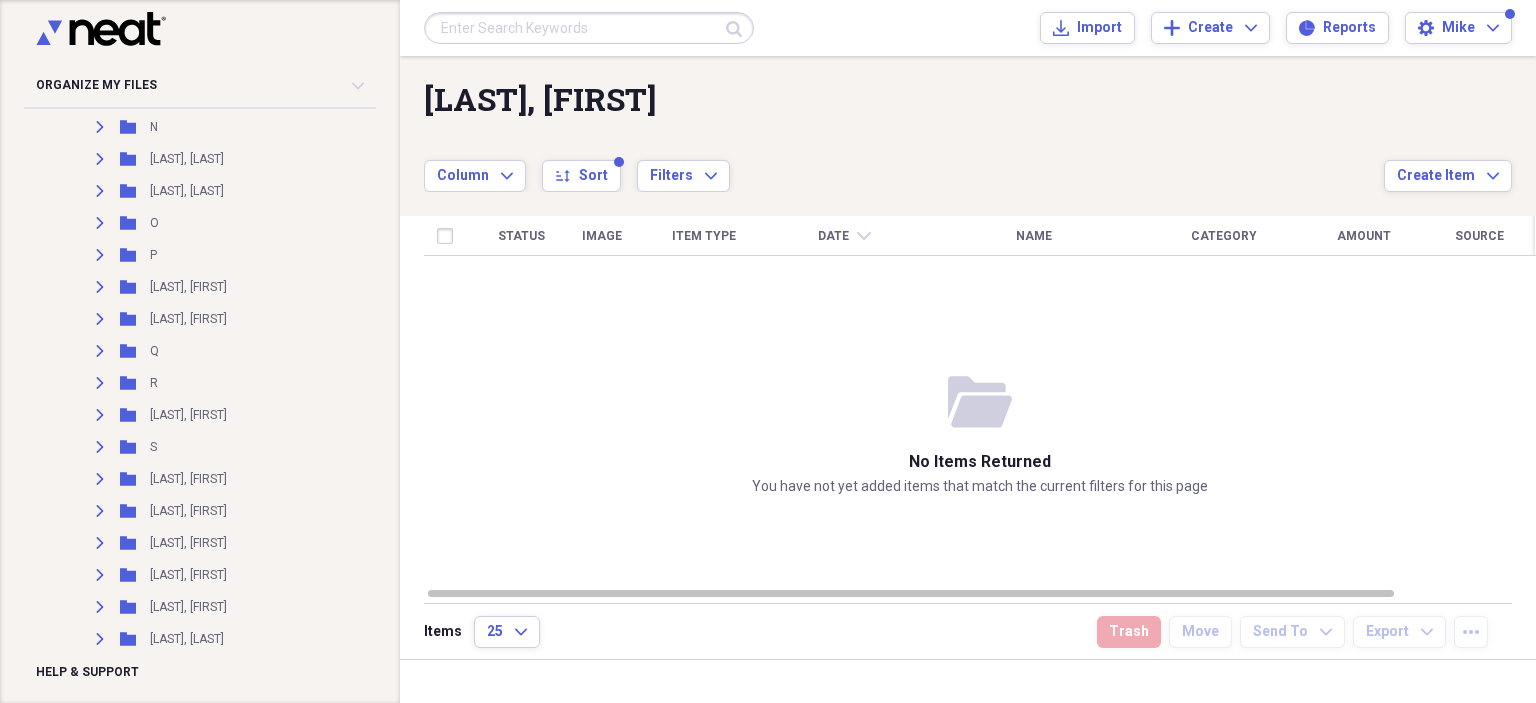 scroll, scrollTop: 2590, scrollLeft: 0, axis: vertical 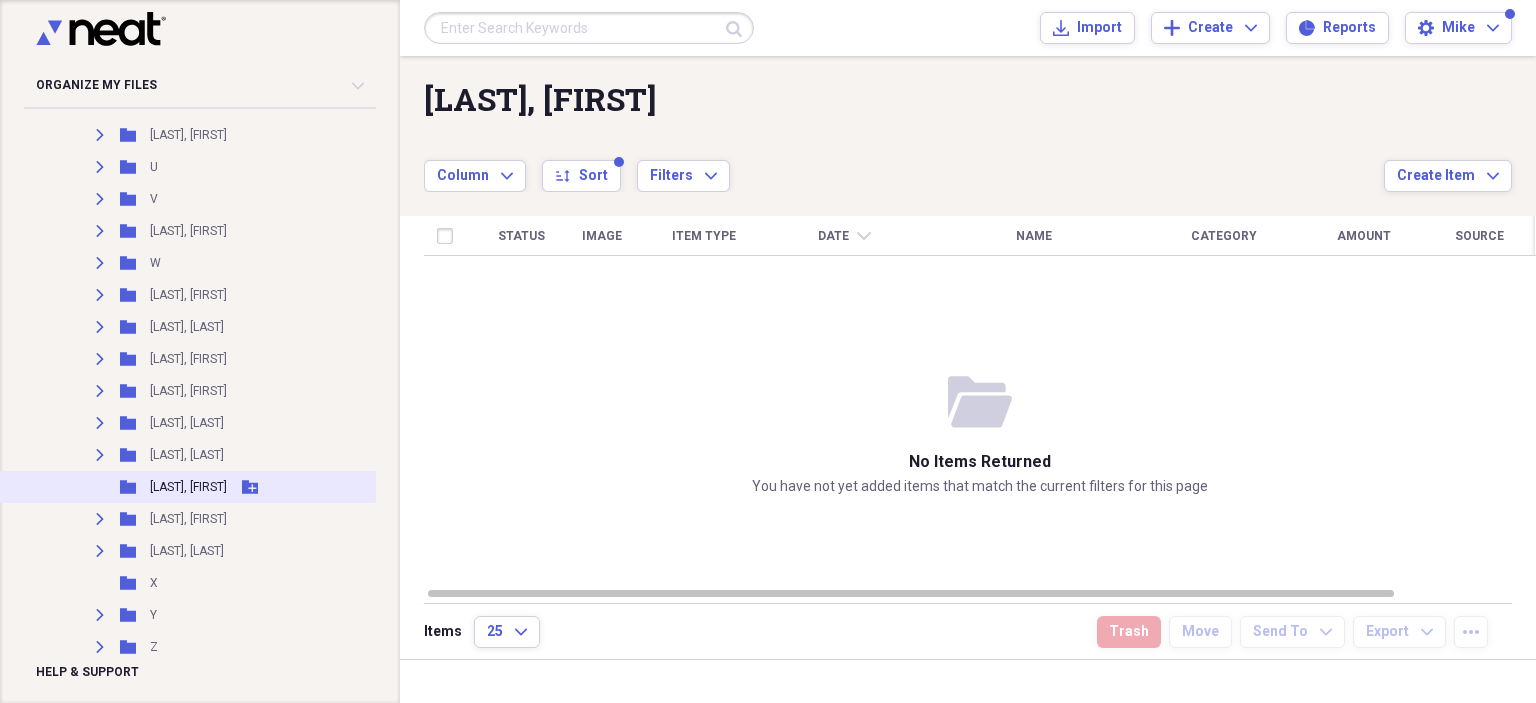 click on "Add Folder" 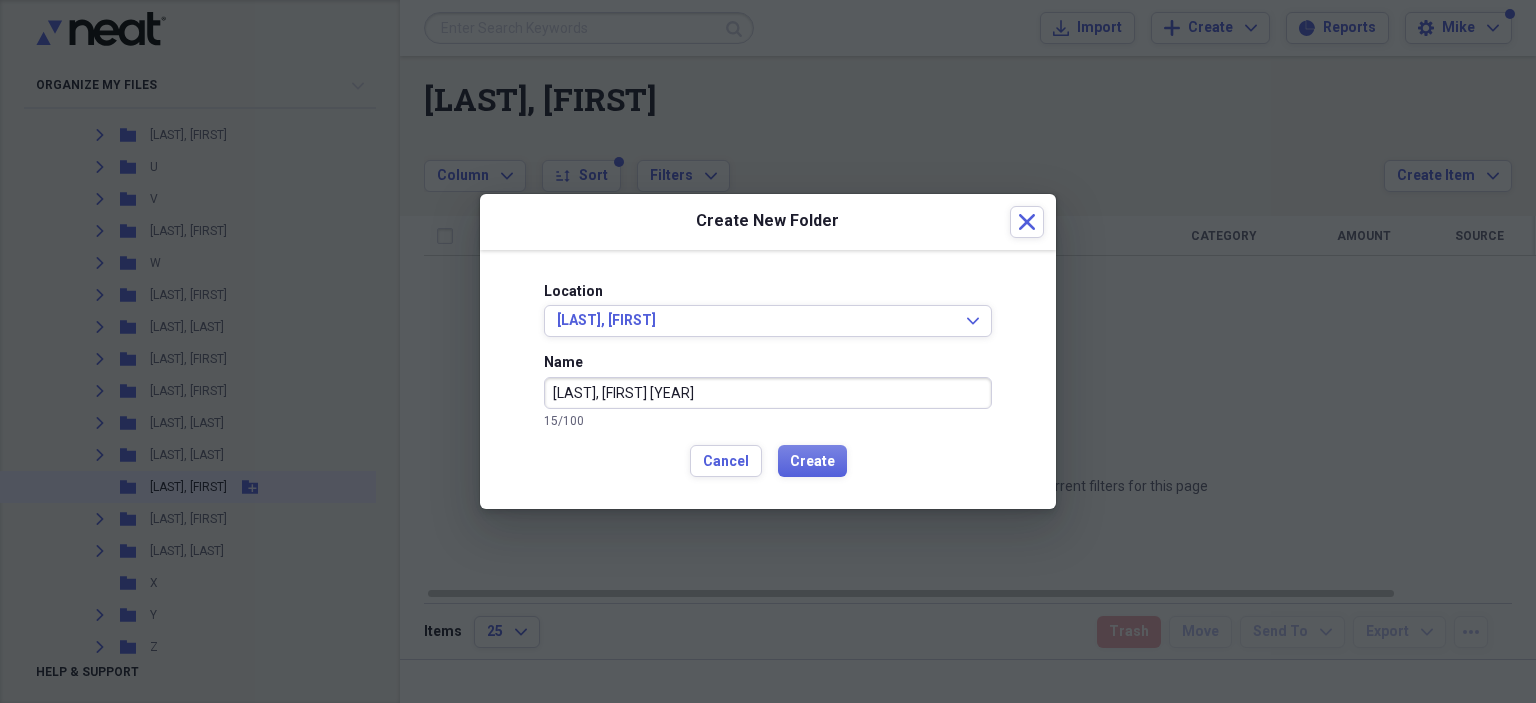 type on "[LAST], [FIRST] [YEAR]" 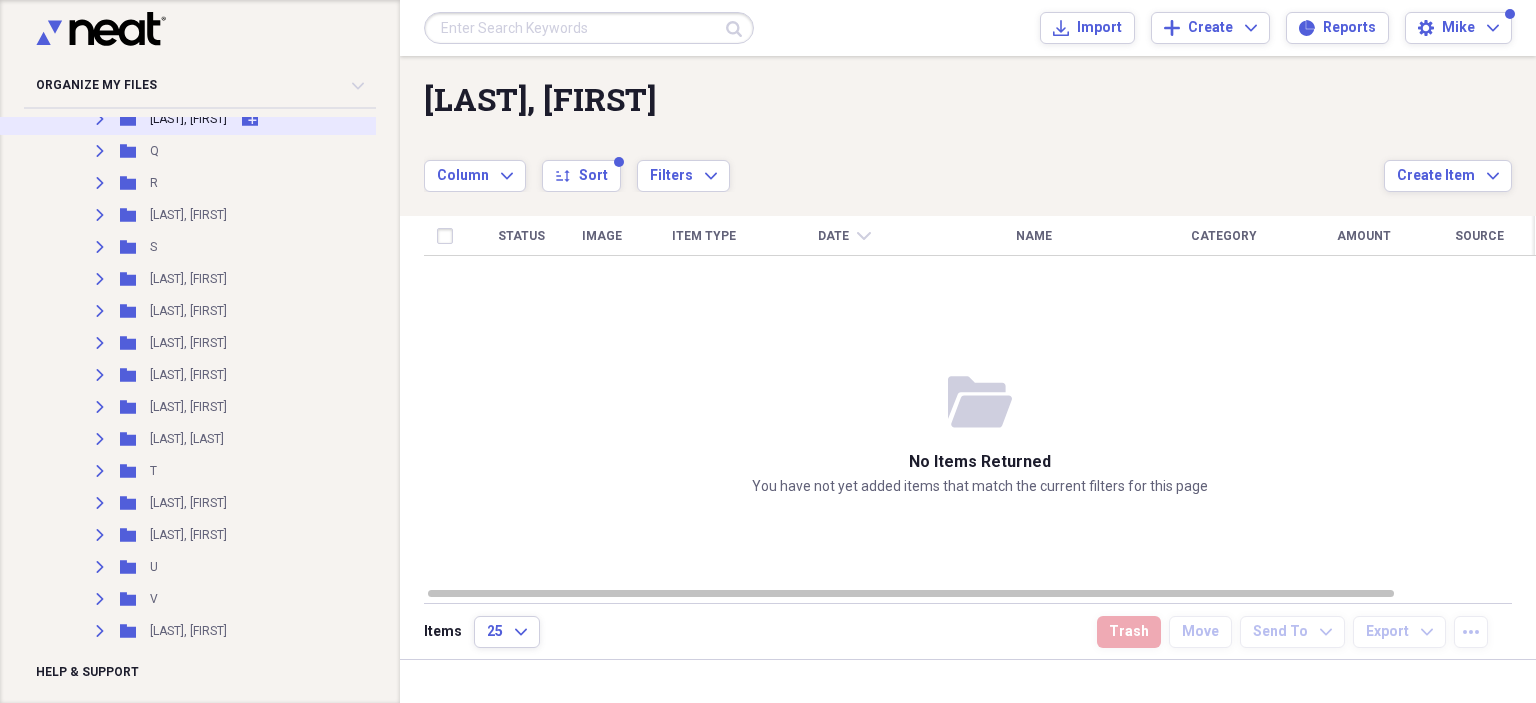 scroll, scrollTop: 1990, scrollLeft: 0, axis: vertical 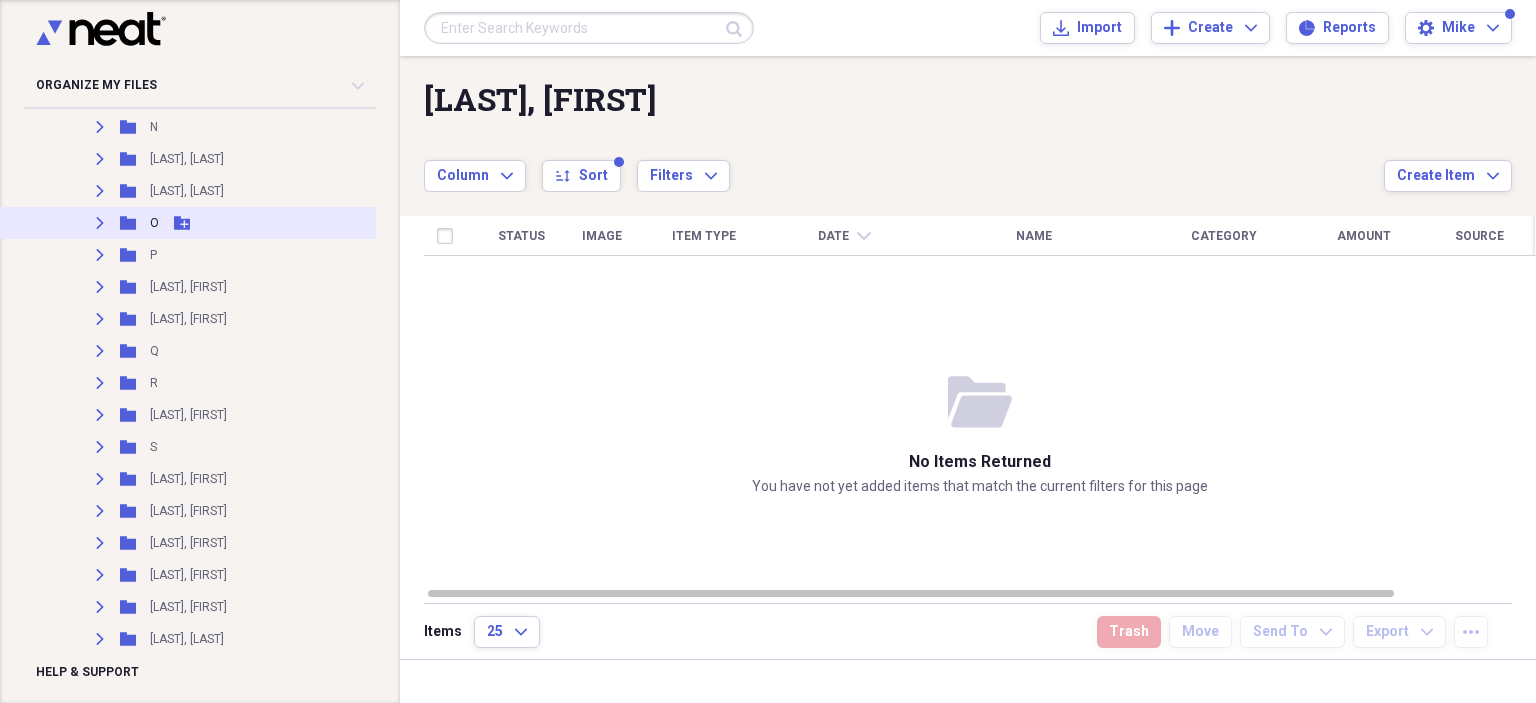 click on "Expand" 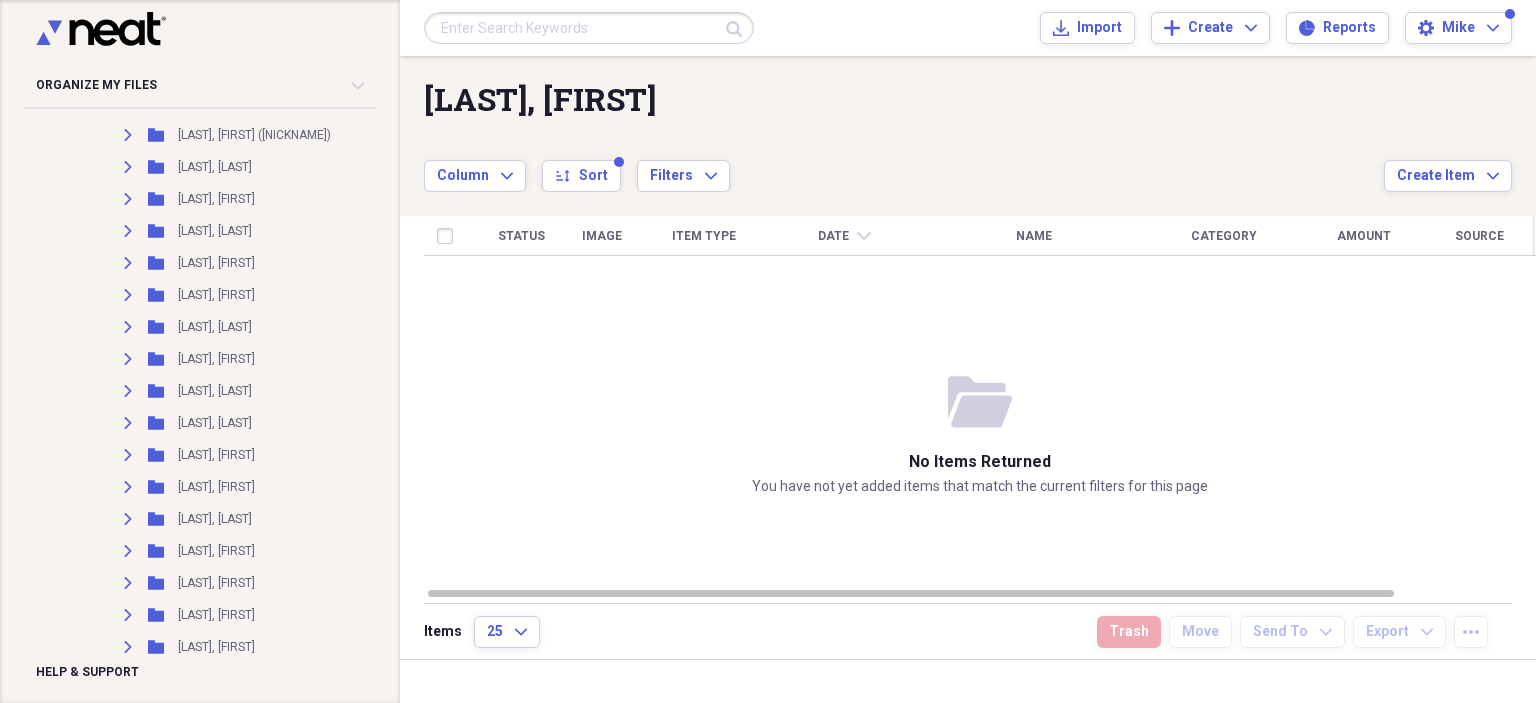 scroll, scrollTop: 2490, scrollLeft: 0, axis: vertical 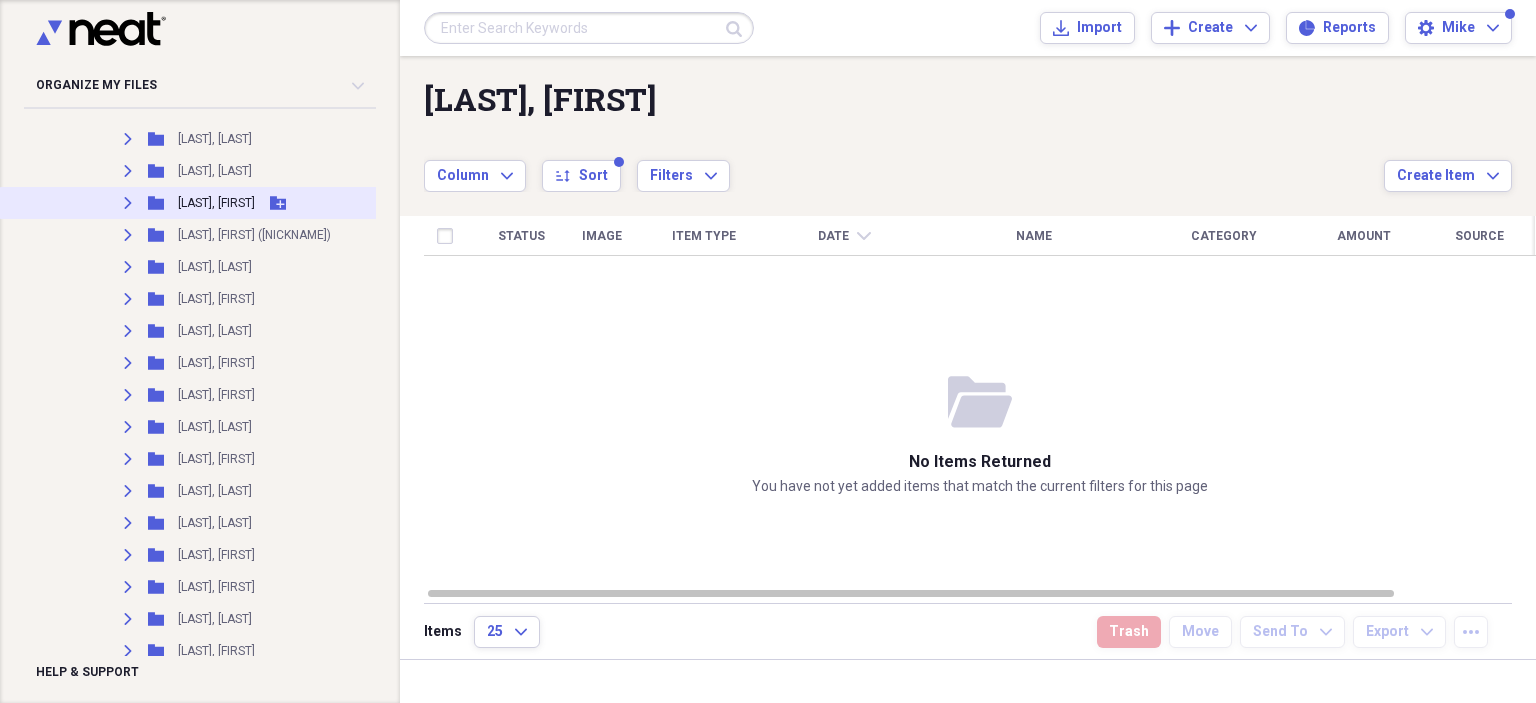 click on "Expand" 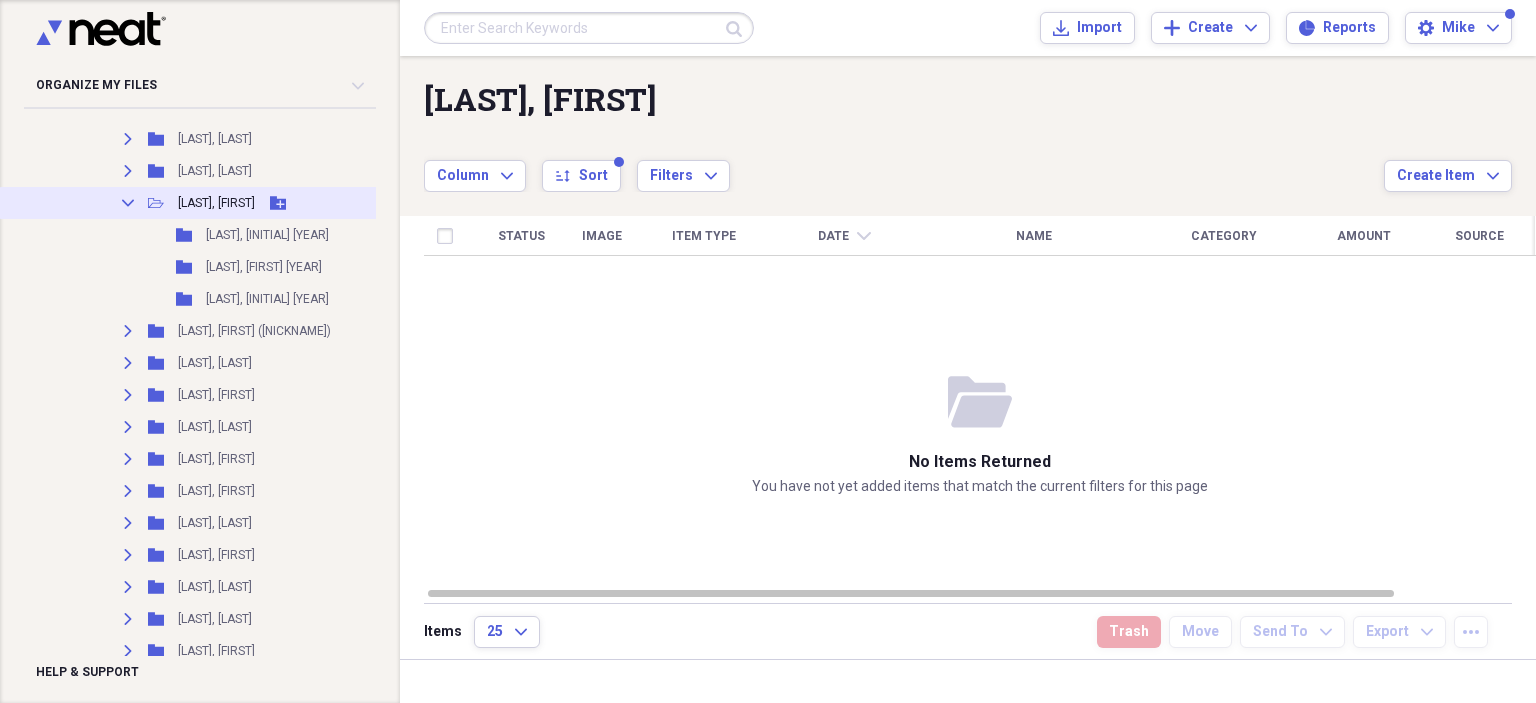 click on "Add Folder" 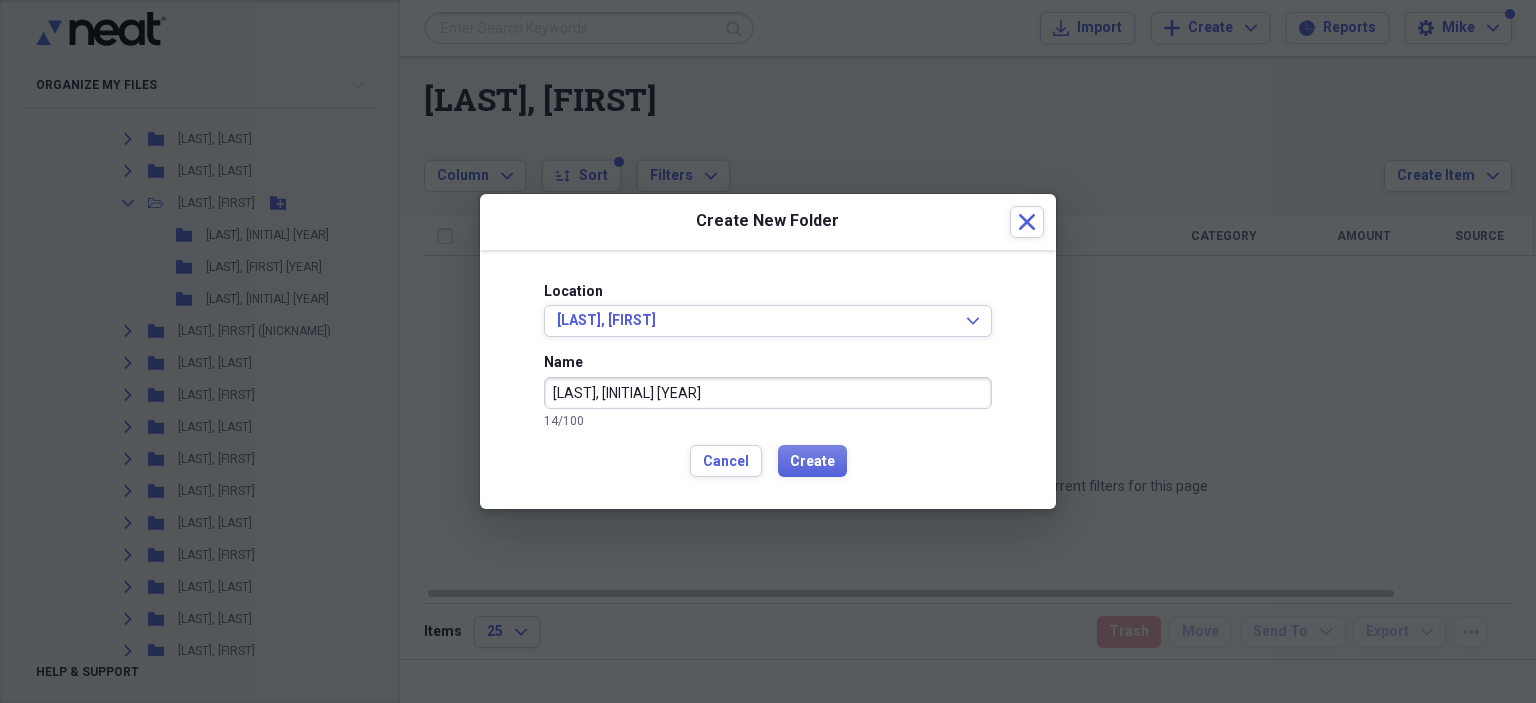 type on "[LAST], [INITIAL] [YEAR]" 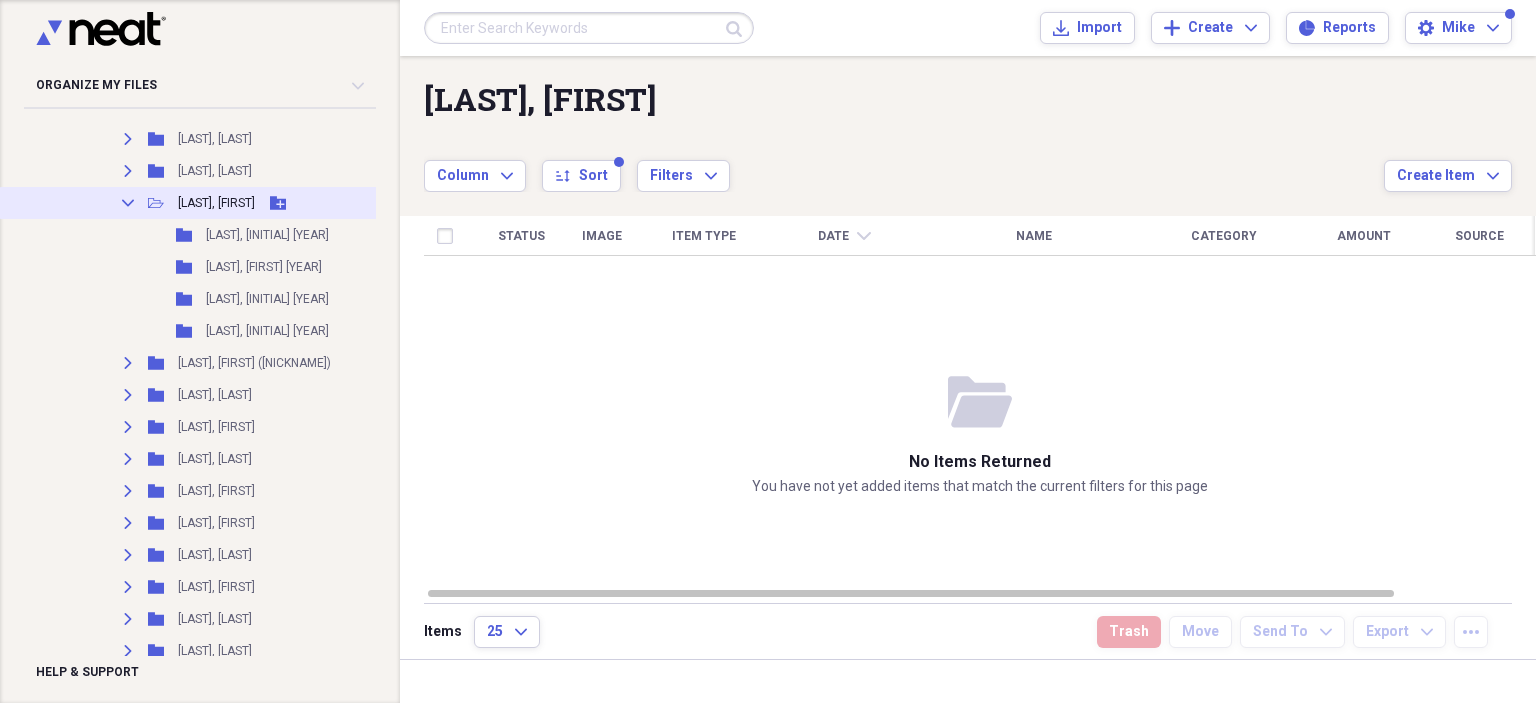 click on "Collapse" at bounding box center (128, 203) 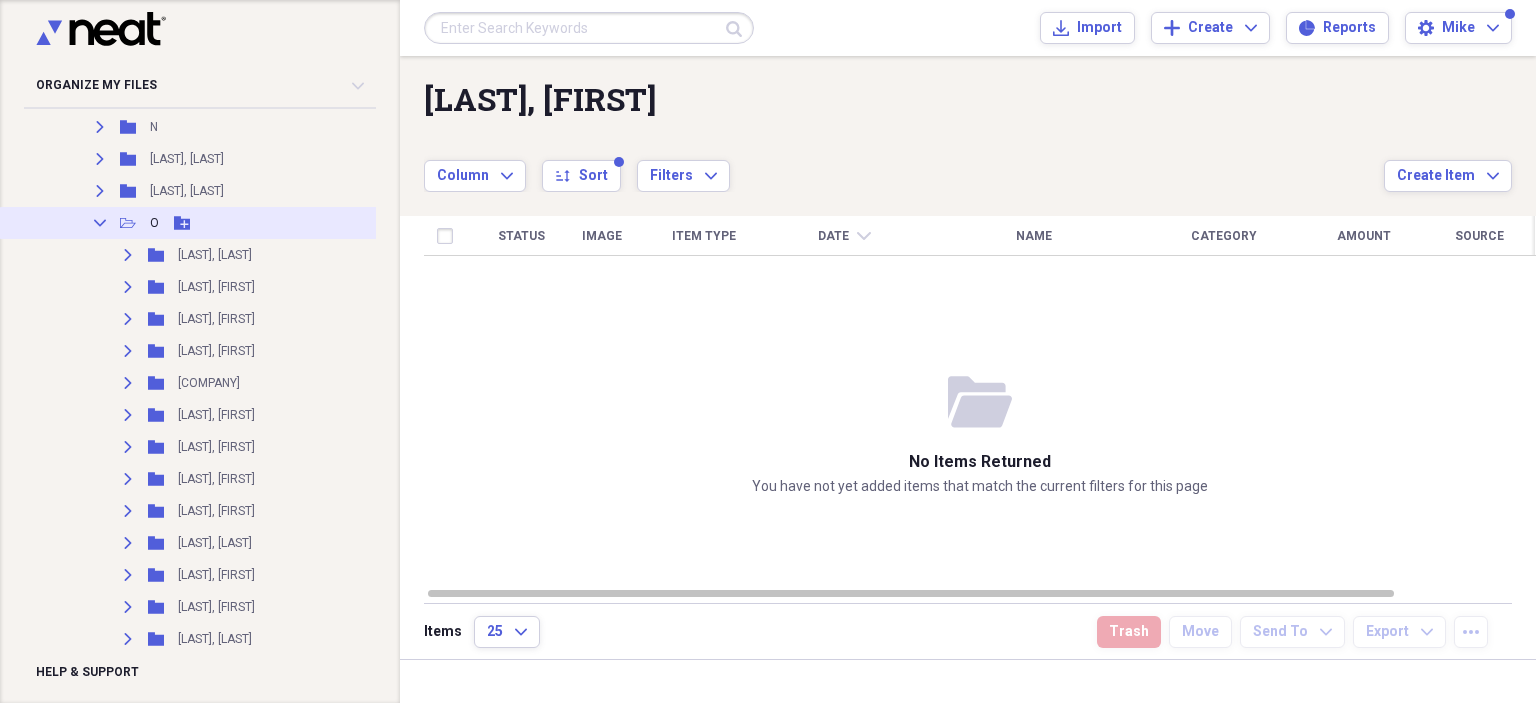 scroll, scrollTop: 1890, scrollLeft: 0, axis: vertical 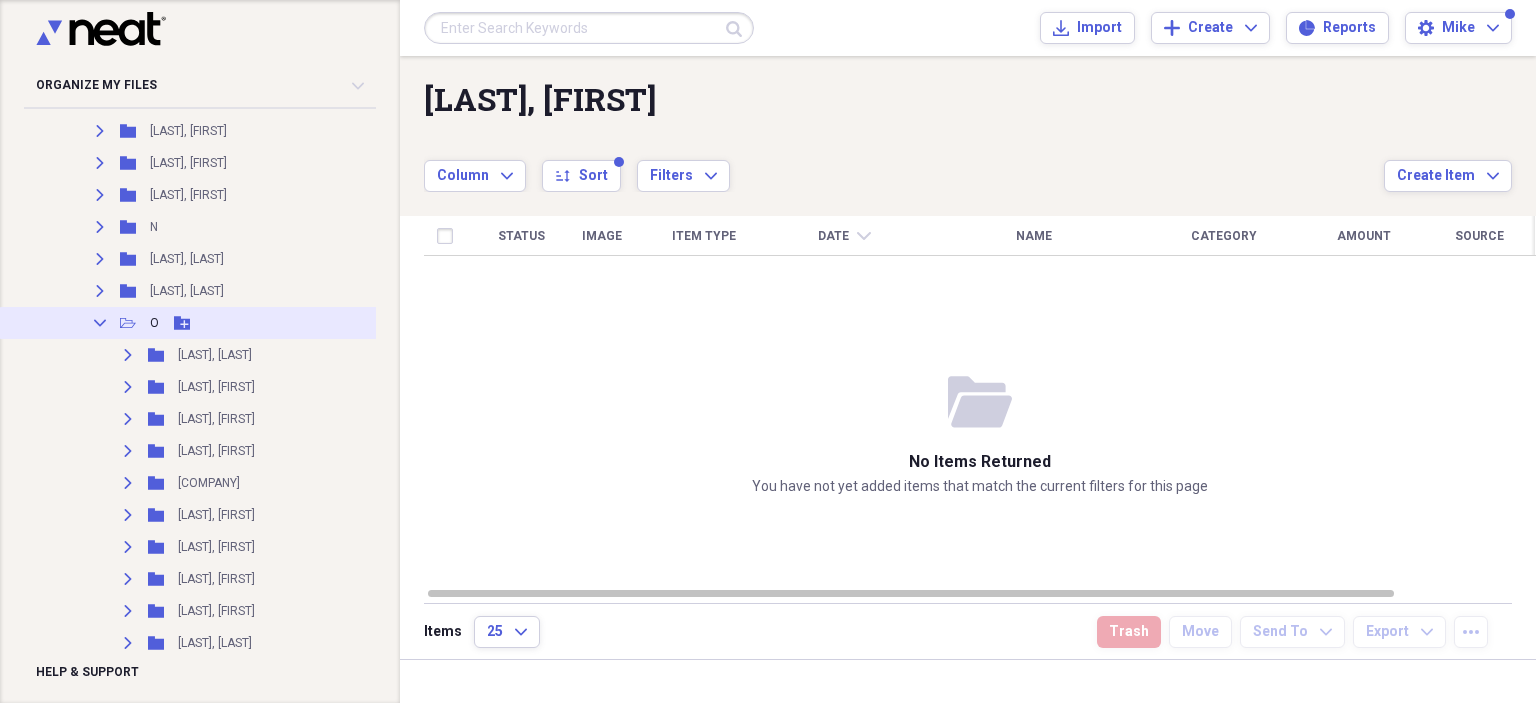 click on "Collapse" at bounding box center [100, 323] 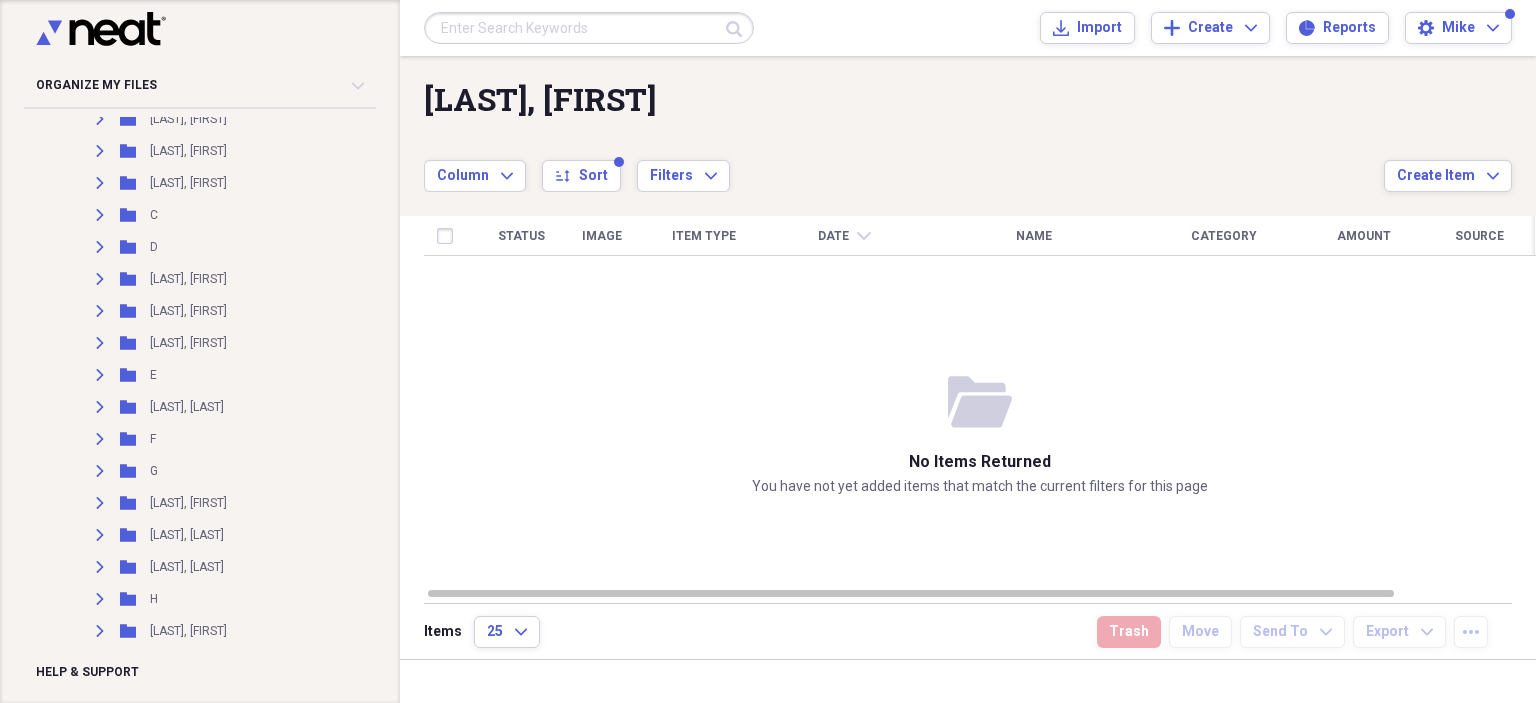 scroll, scrollTop: 190, scrollLeft: 0, axis: vertical 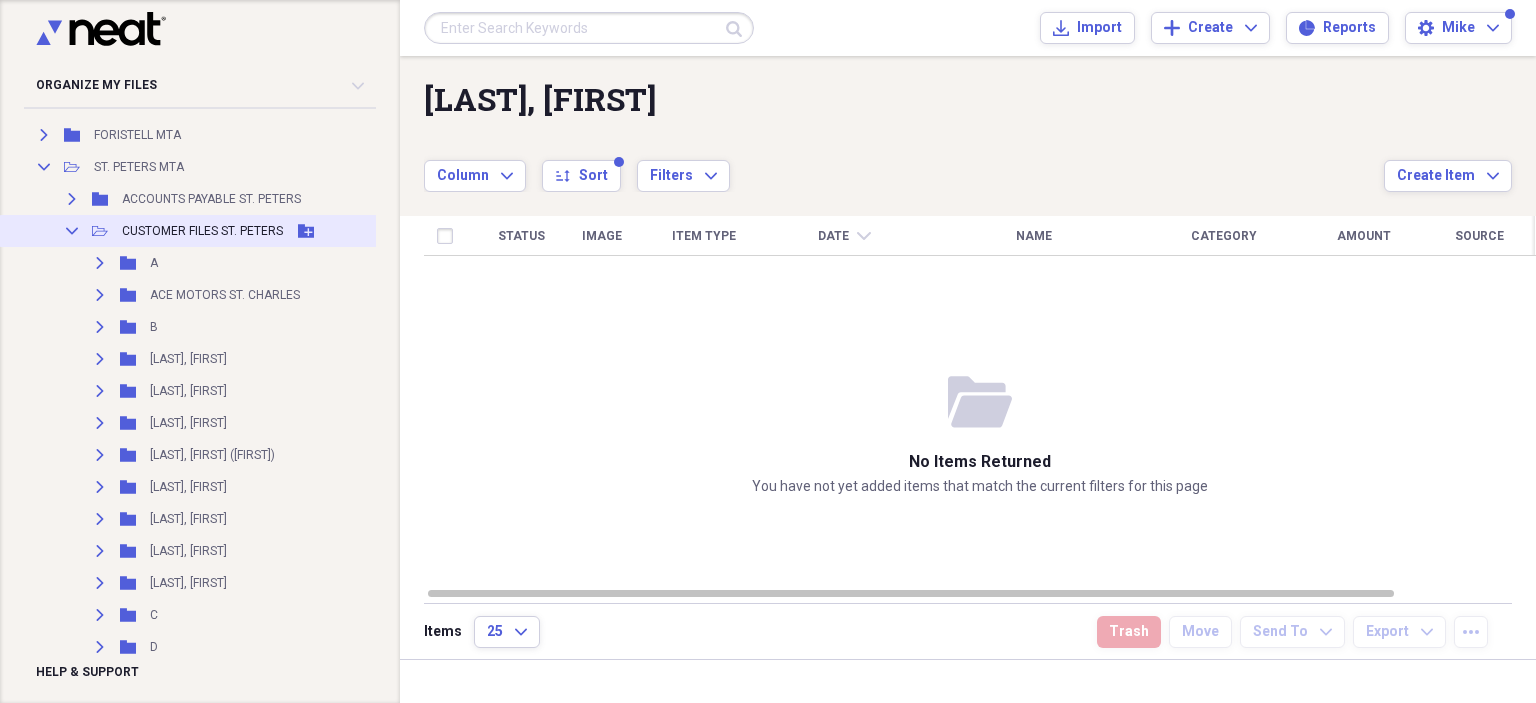 click on "CUSTOMER FILES ST. PETERS" at bounding box center [202, 231] 